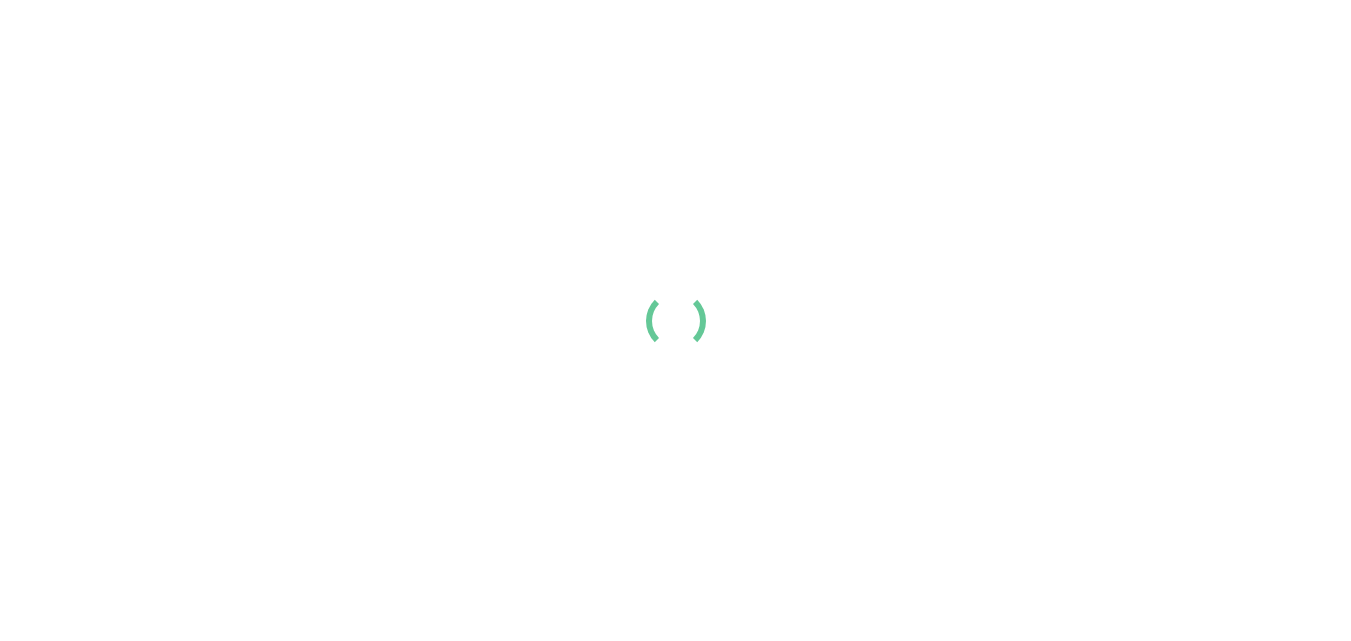 scroll, scrollTop: 0, scrollLeft: 0, axis: both 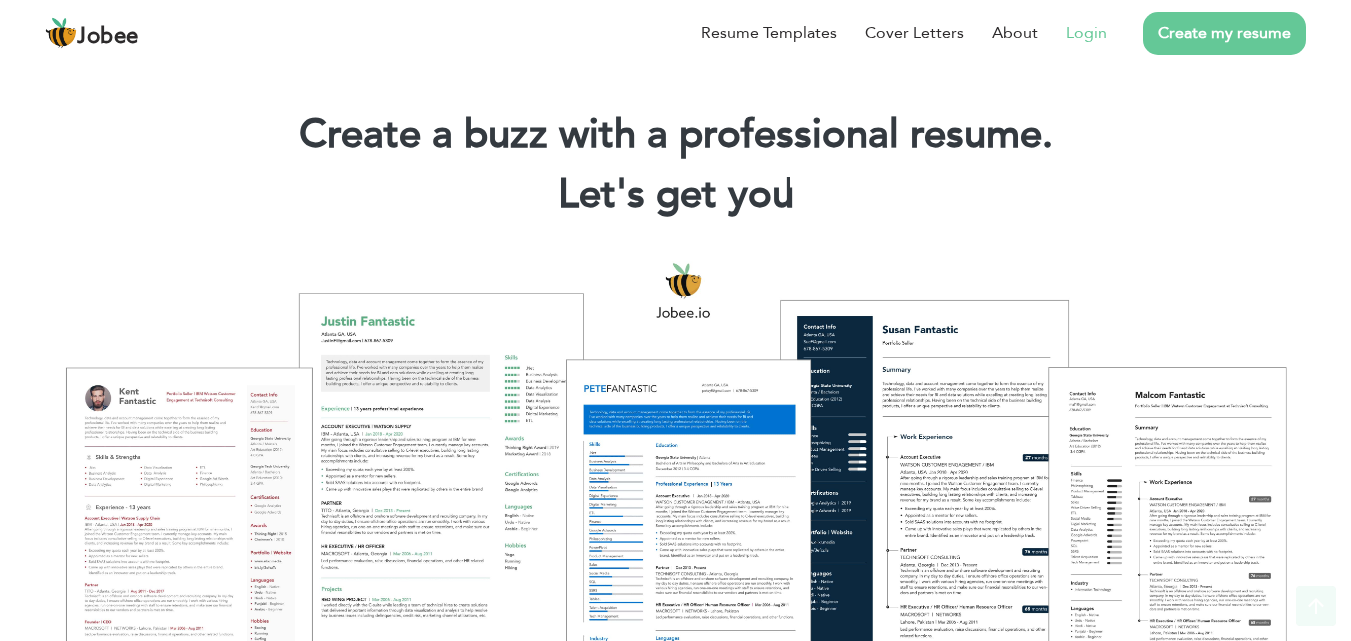 click on "Login" at bounding box center (1086, 33) 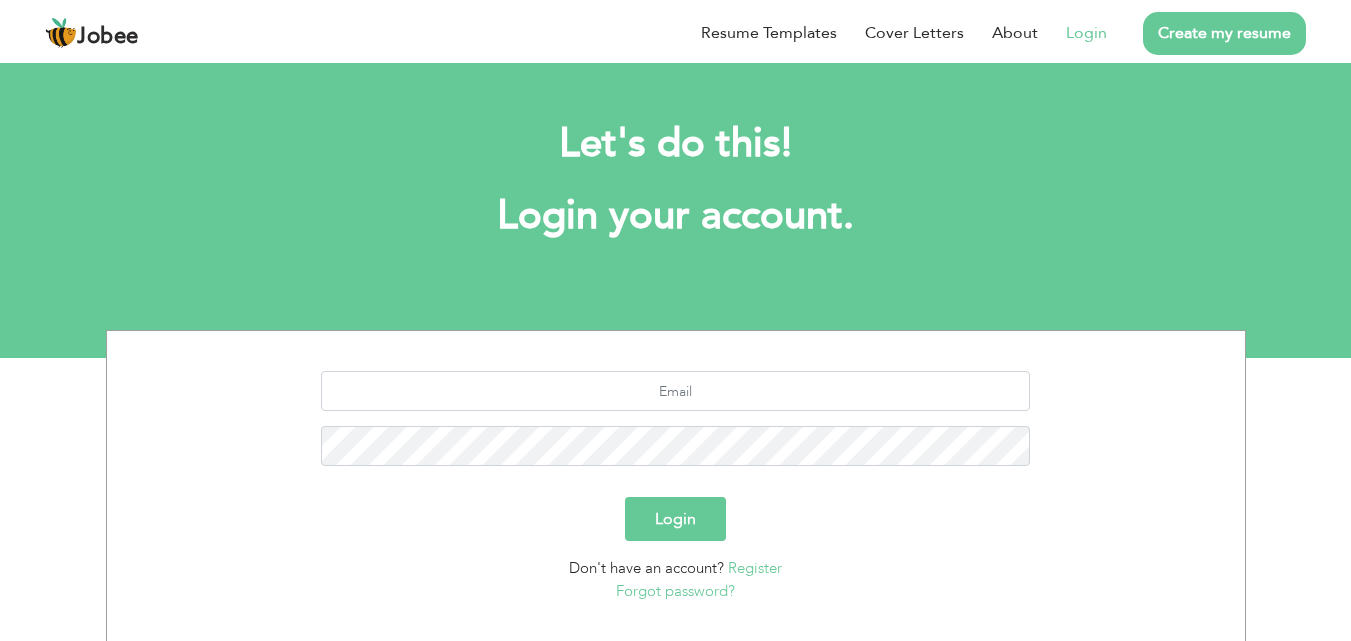 scroll, scrollTop: 0, scrollLeft: 0, axis: both 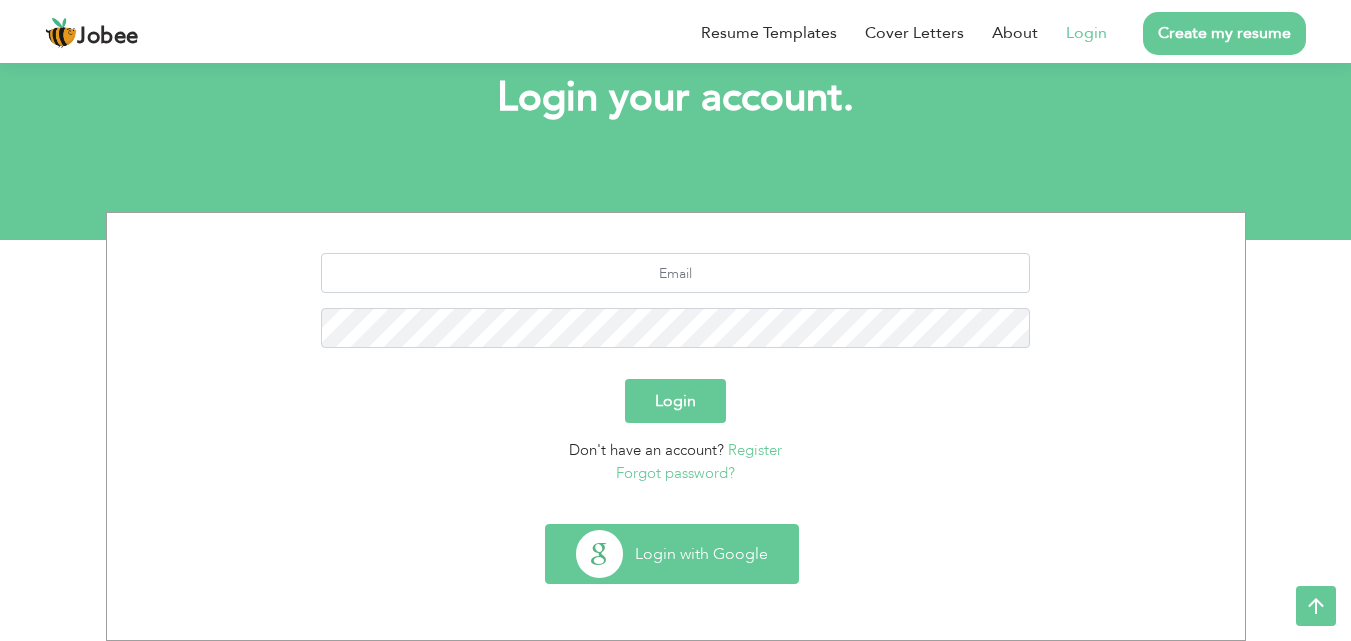 click on "Login with Google" at bounding box center (672, 554) 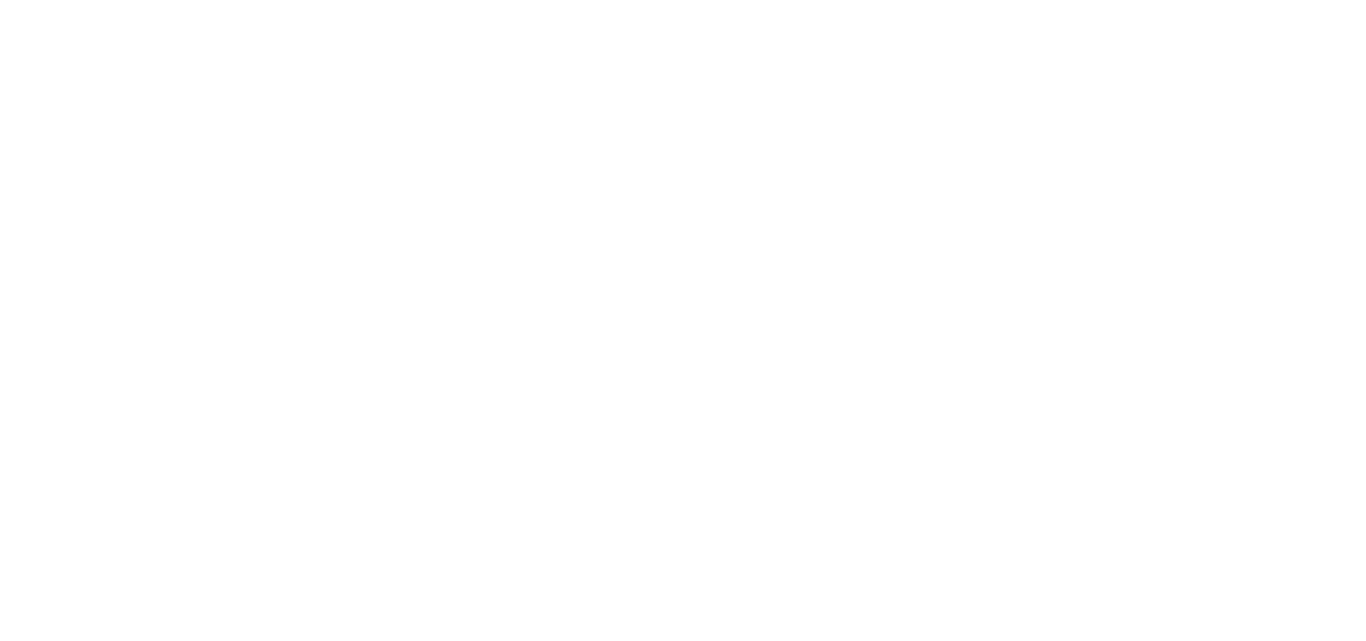 scroll, scrollTop: 0, scrollLeft: 0, axis: both 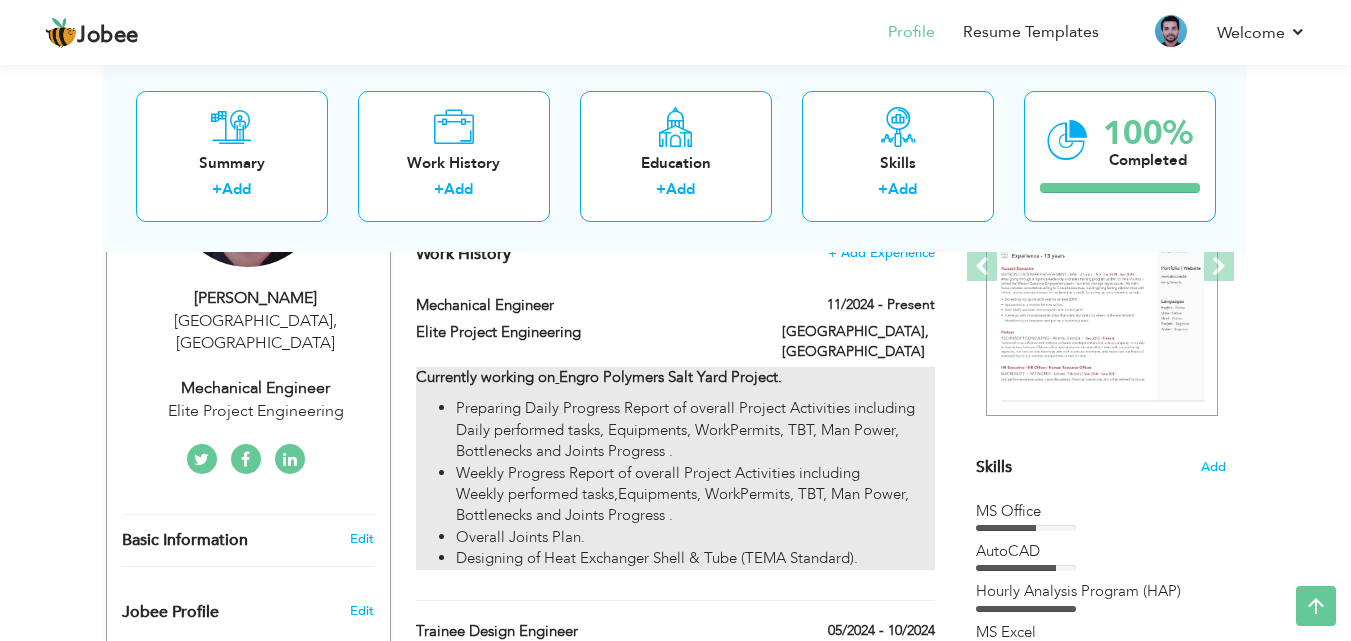 click on "Weekly Progress Report of overall Project Activities including Weekly performed tasks,Equipments, WorkPermits, TBT, Man Power, Bottlenecks and Joints Progress ." at bounding box center (695, 495) 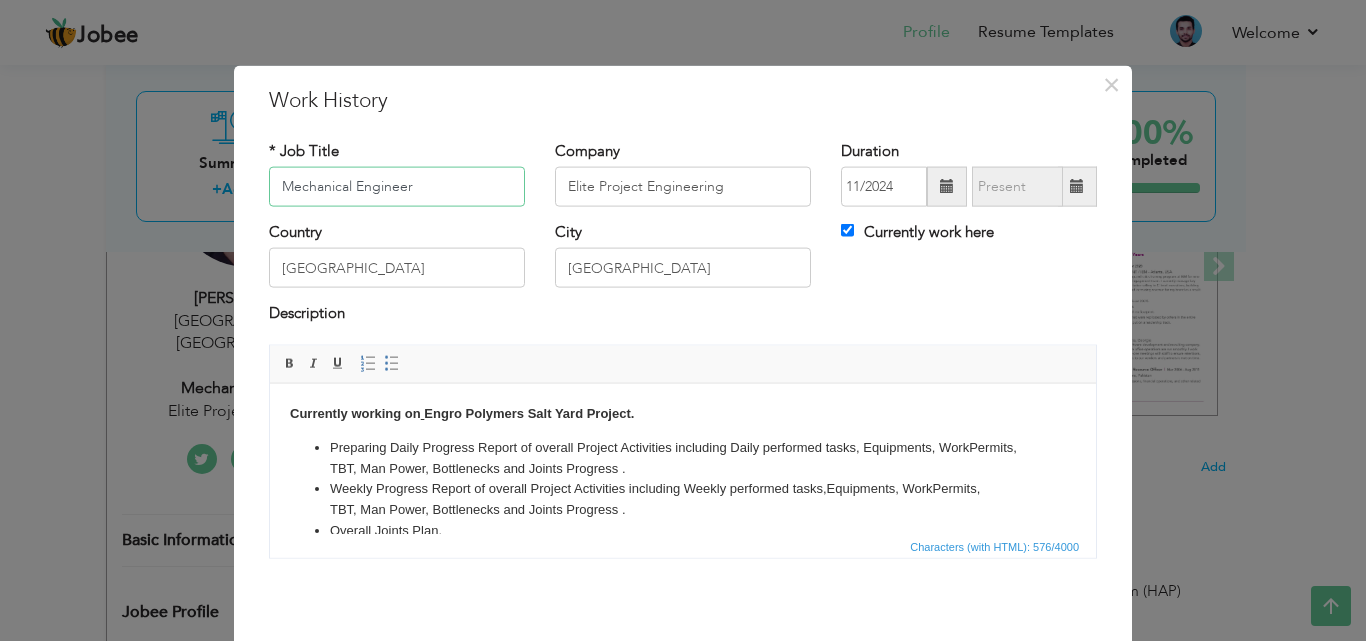 scroll, scrollTop: 49, scrollLeft: 0, axis: vertical 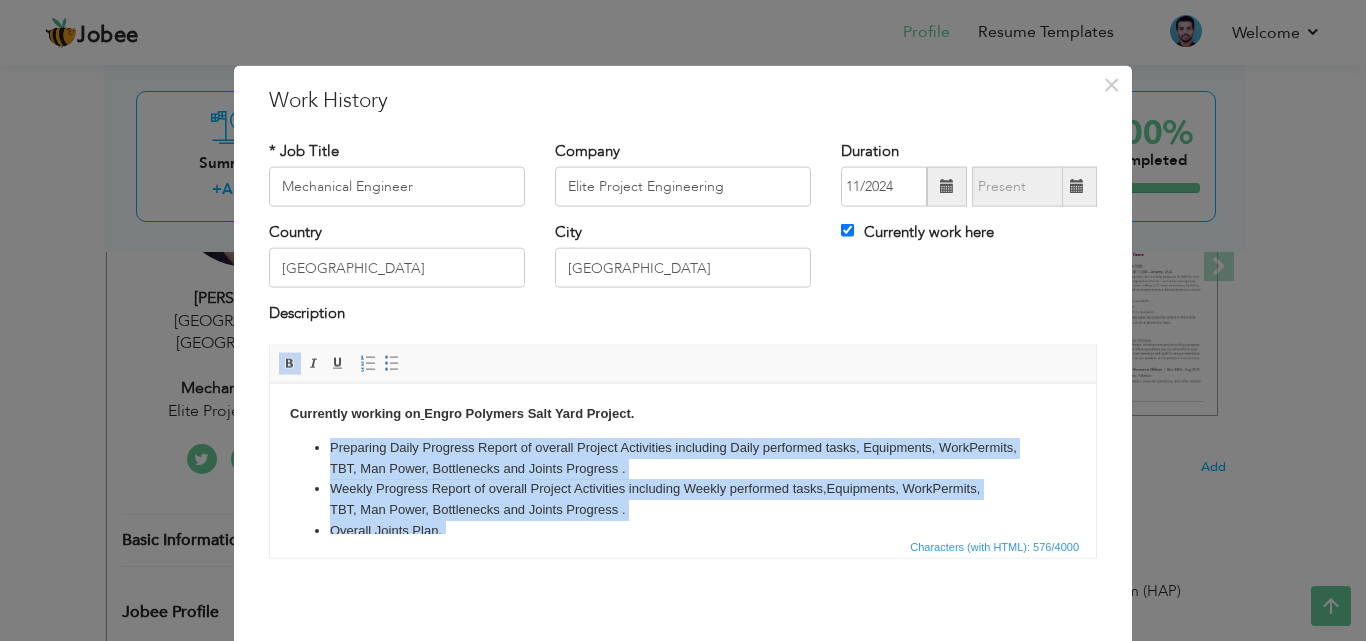 drag, startPoint x: 705, startPoint y: 508, endPoint x: 220, endPoint y: 425, distance: 492.0508 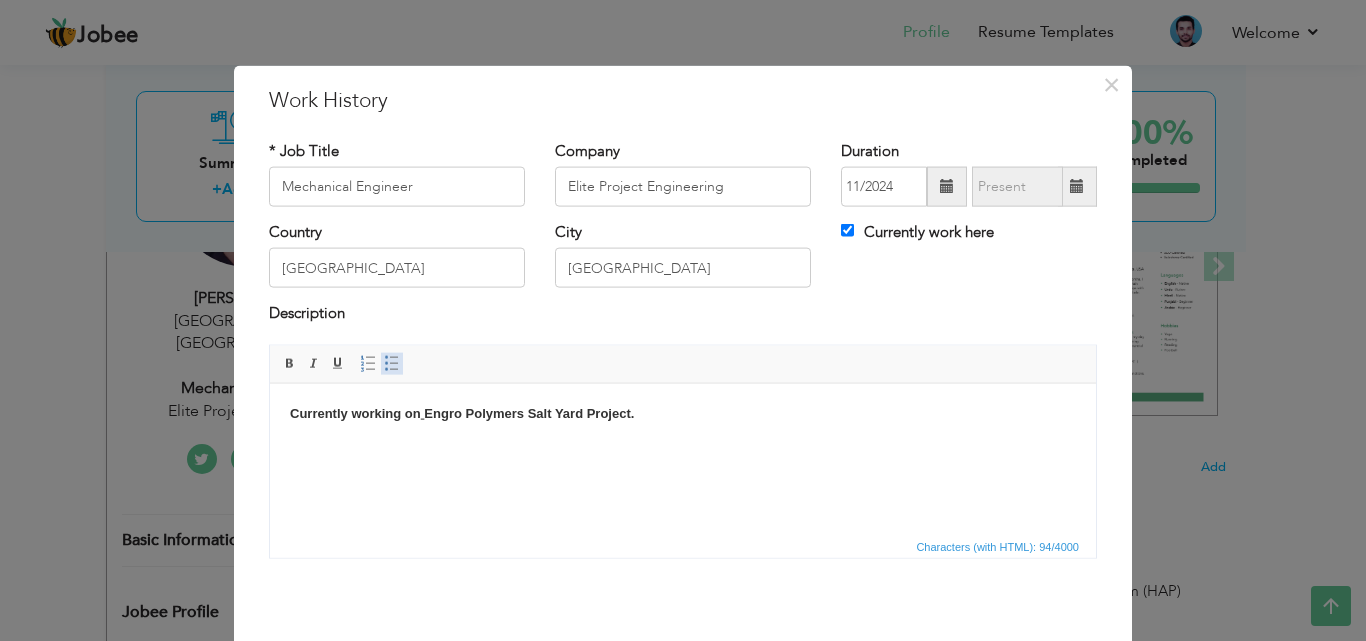 click at bounding box center (392, 363) 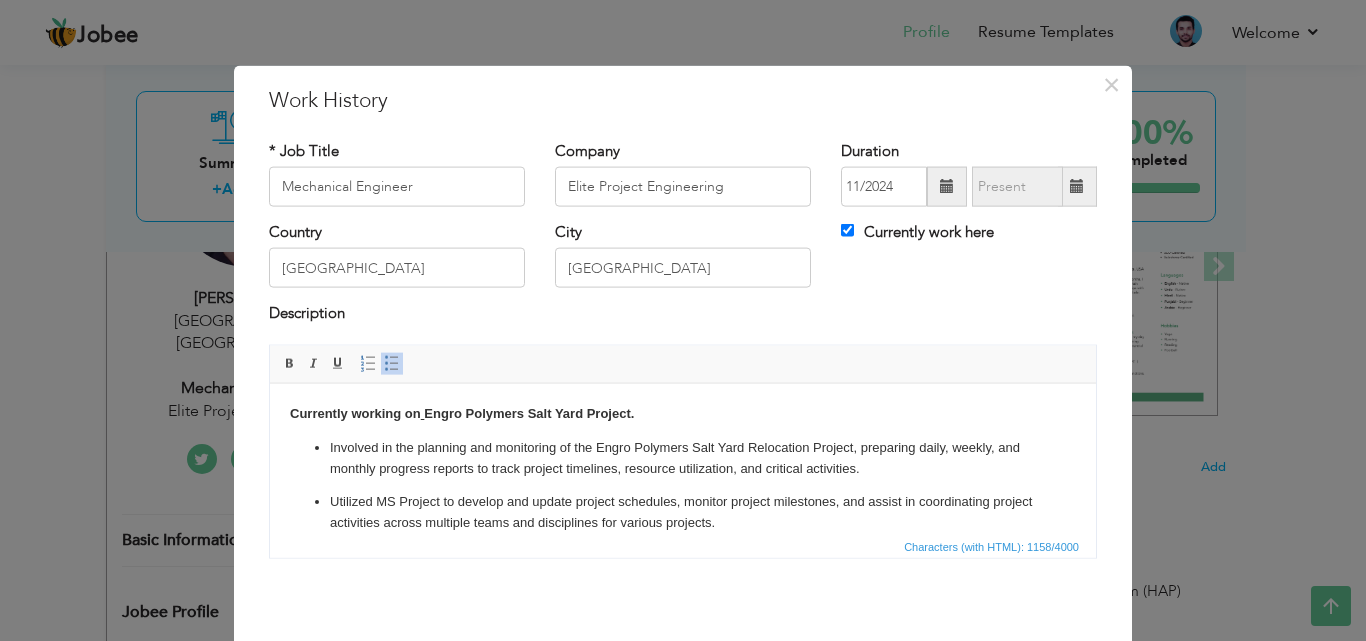 scroll, scrollTop: 184, scrollLeft: 0, axis: vertical 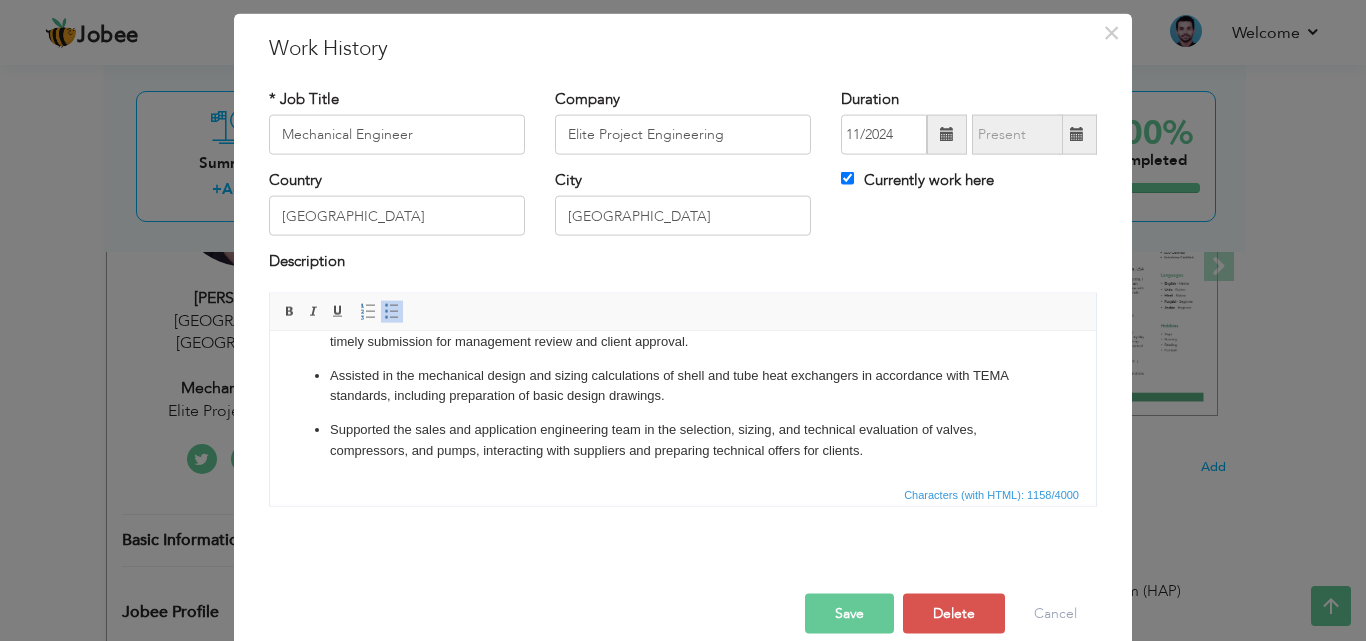 click on "Save" at bounding box center [849, 613] 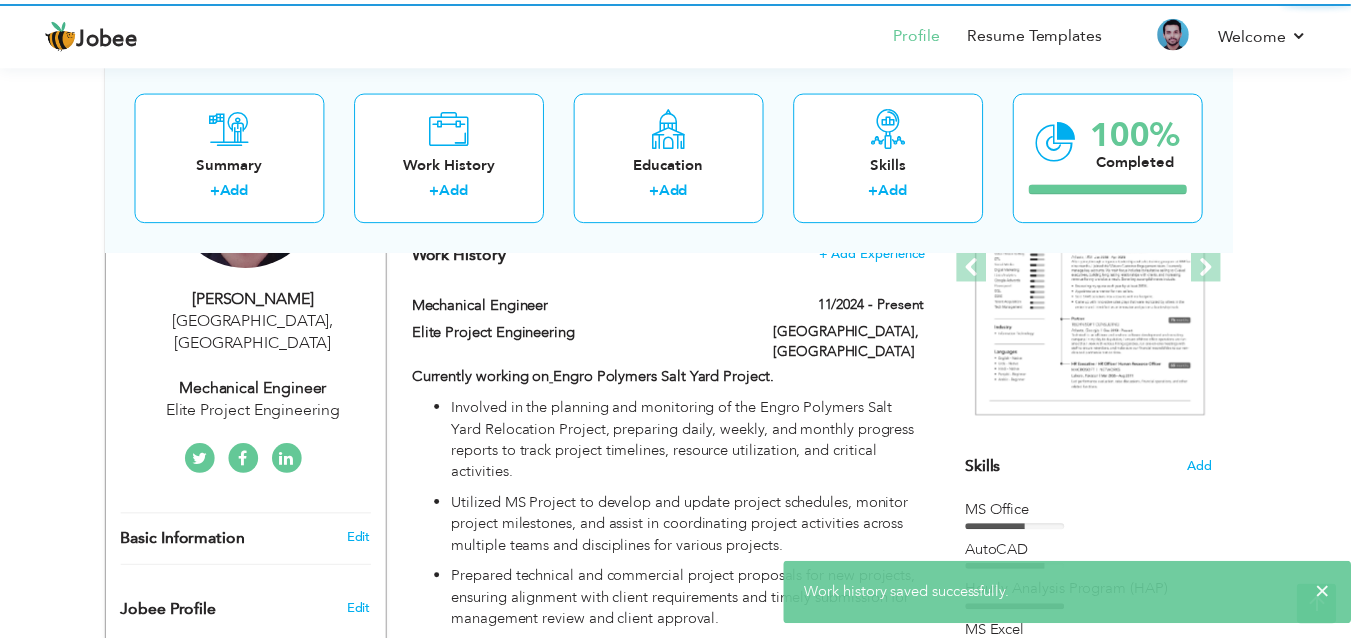 scroll, scrollTop: 0, scrollLeft: 0, axis: both 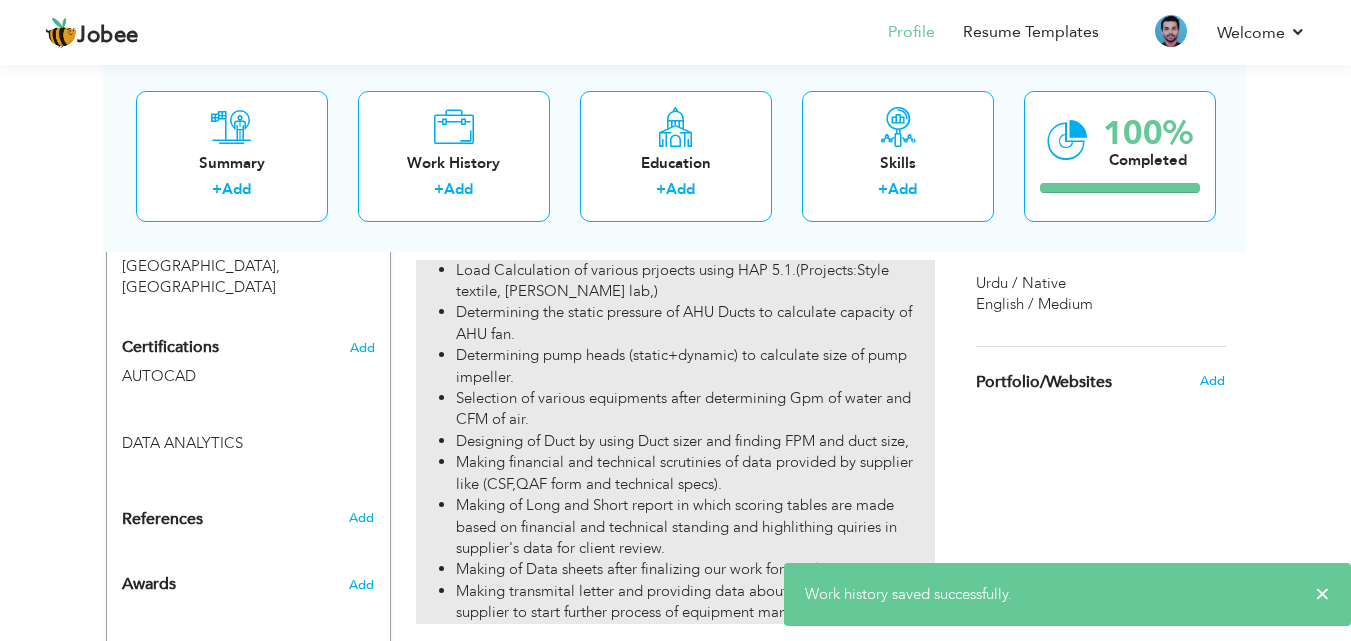 click on "Designing of Duct by using Duct sizer and finding FPM and duct size," at bounding box center [695, 441] 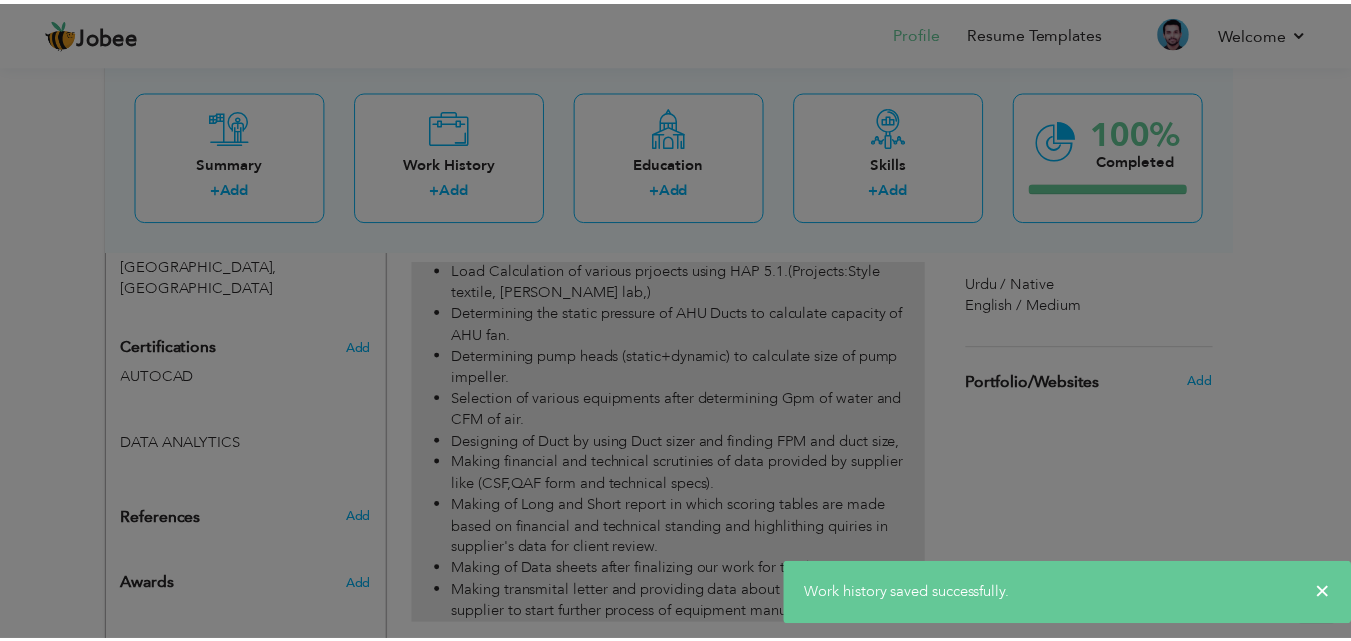 scroll, scrollTop: 0, scrollLeft: 0, axis: both 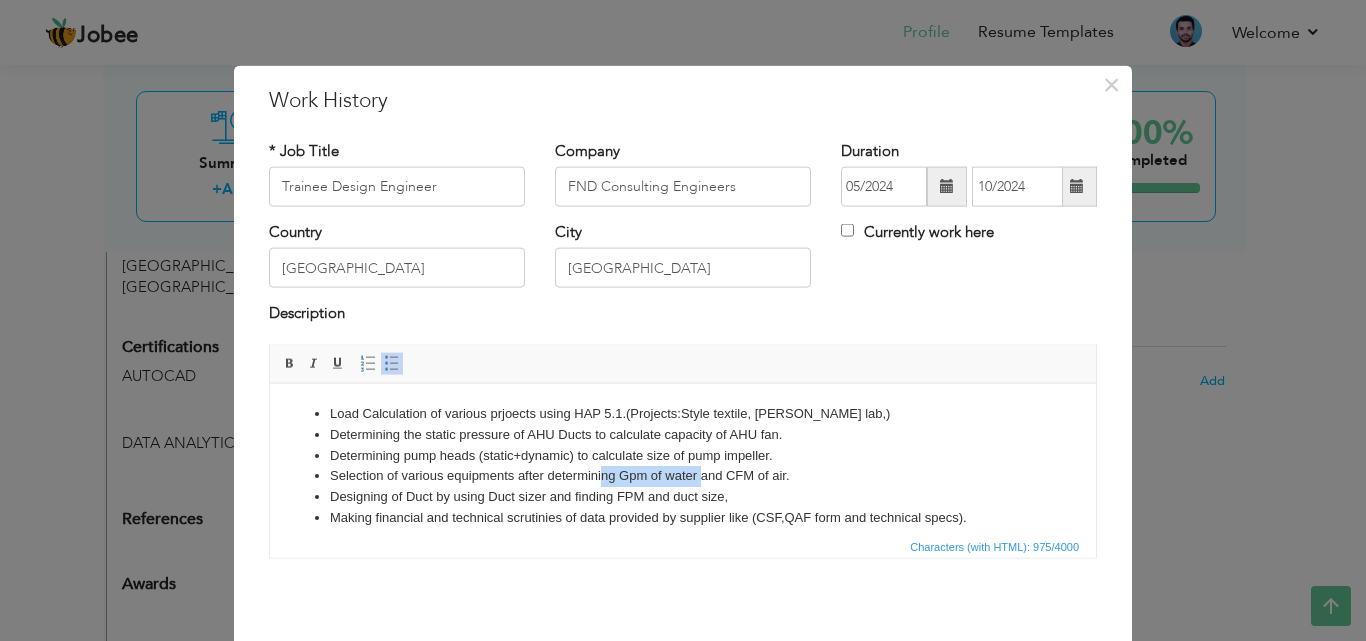 drag, startPoint x: 702, startPoint y: 483, endPoint x: 603, endPoint y: 468, distance: 100.12991 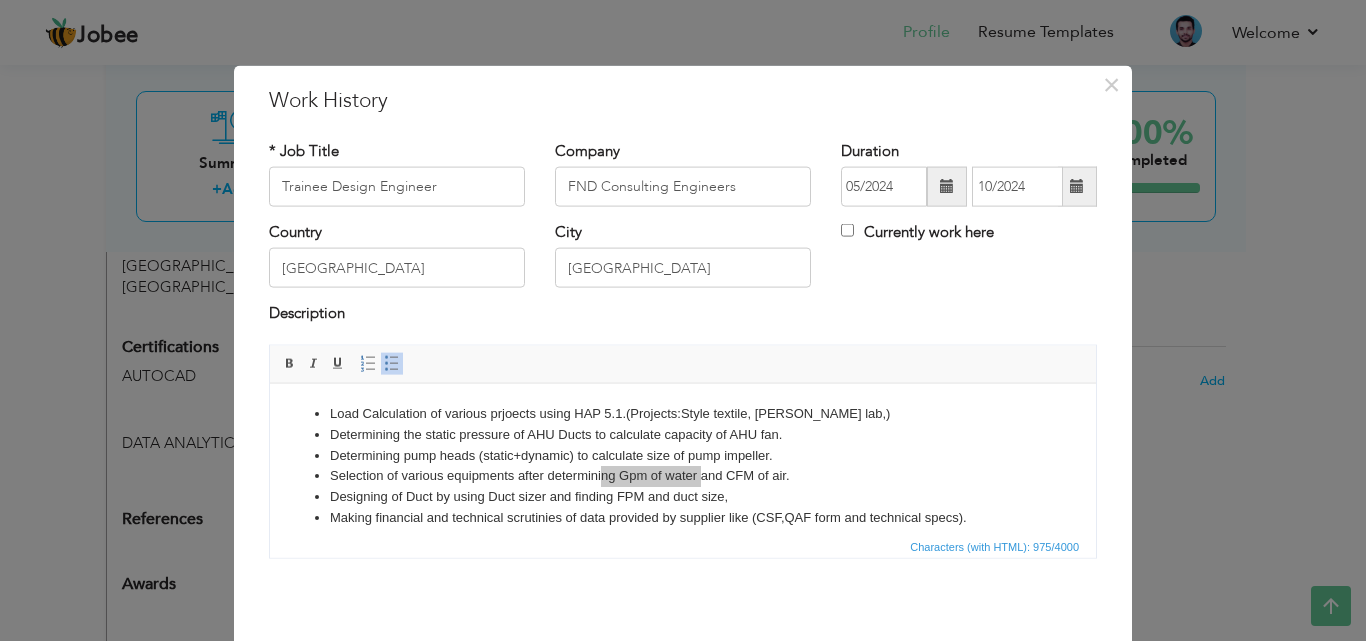 click on "Characters (with HTML): 975/4000" at bounding box center [683, 545] 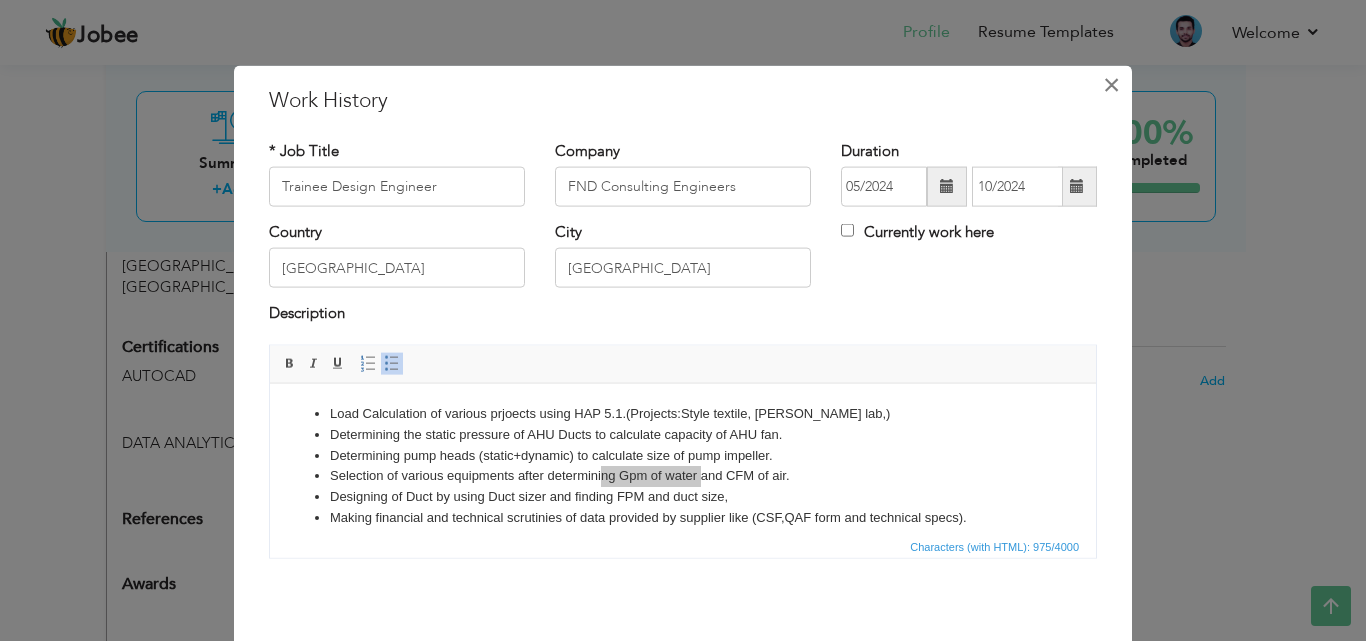 click on "×" at bounding box center [1111, 84] 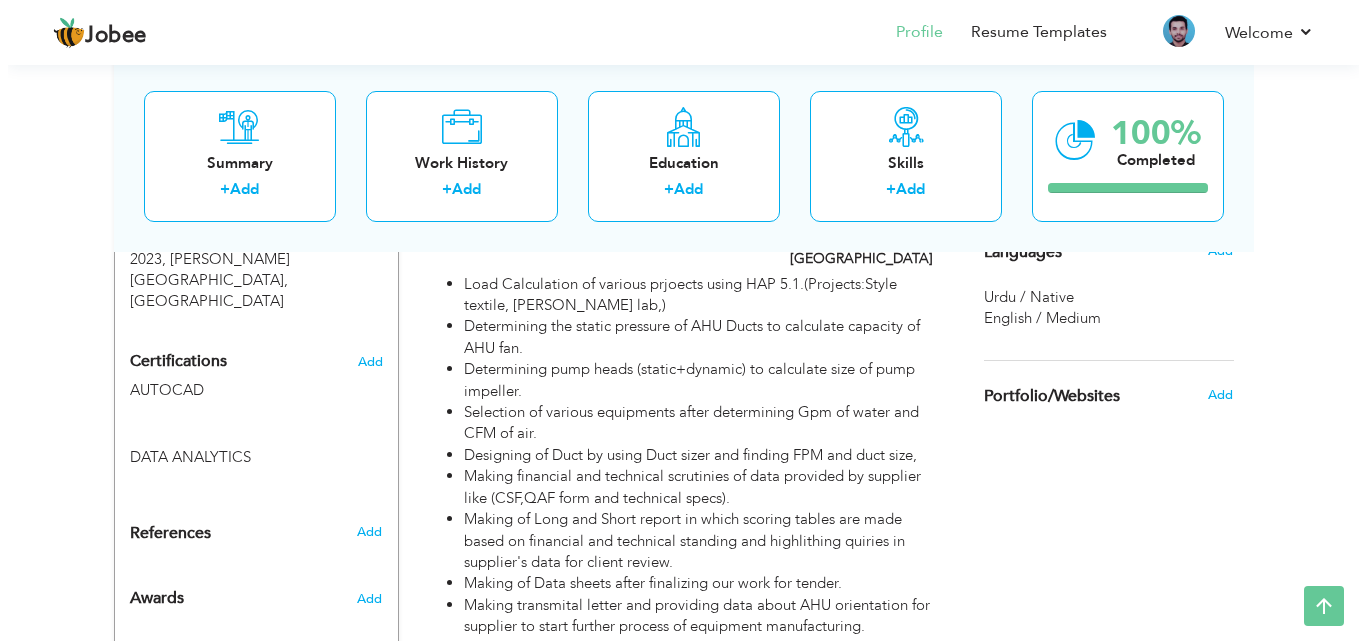 scroll, scrollTop: 945, scrollLeft: 0, axis: vertical 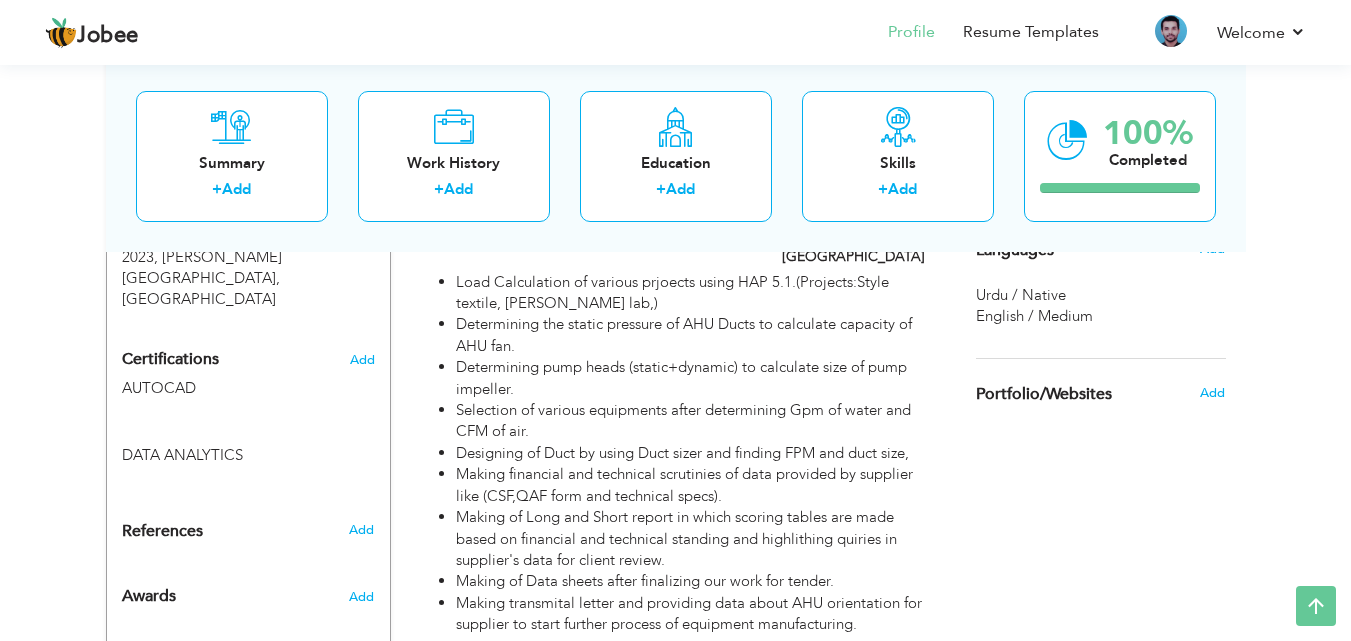click on "Making of Long and Short report in which scoring tables are made based on financial and technical standing and highlithing quiries in supplier's data for client review." at bounding box center [695, 539] 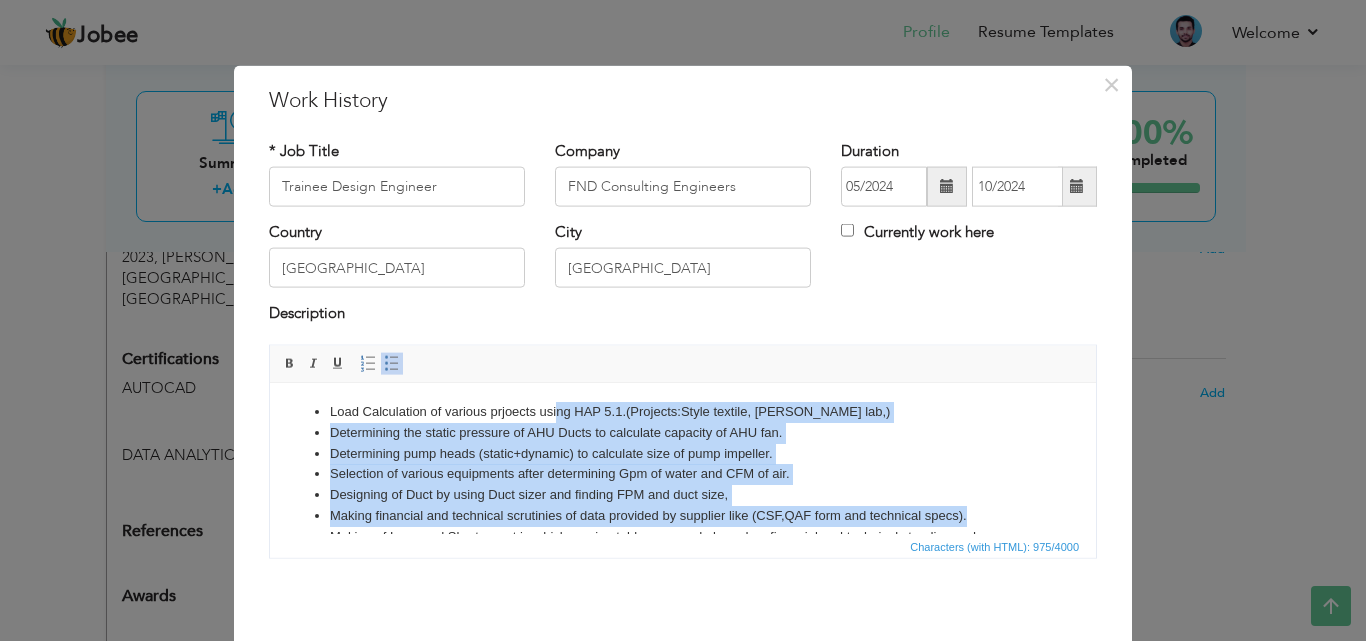 scroll, scrollTop: 0, scrollLeft: 0, axis: both 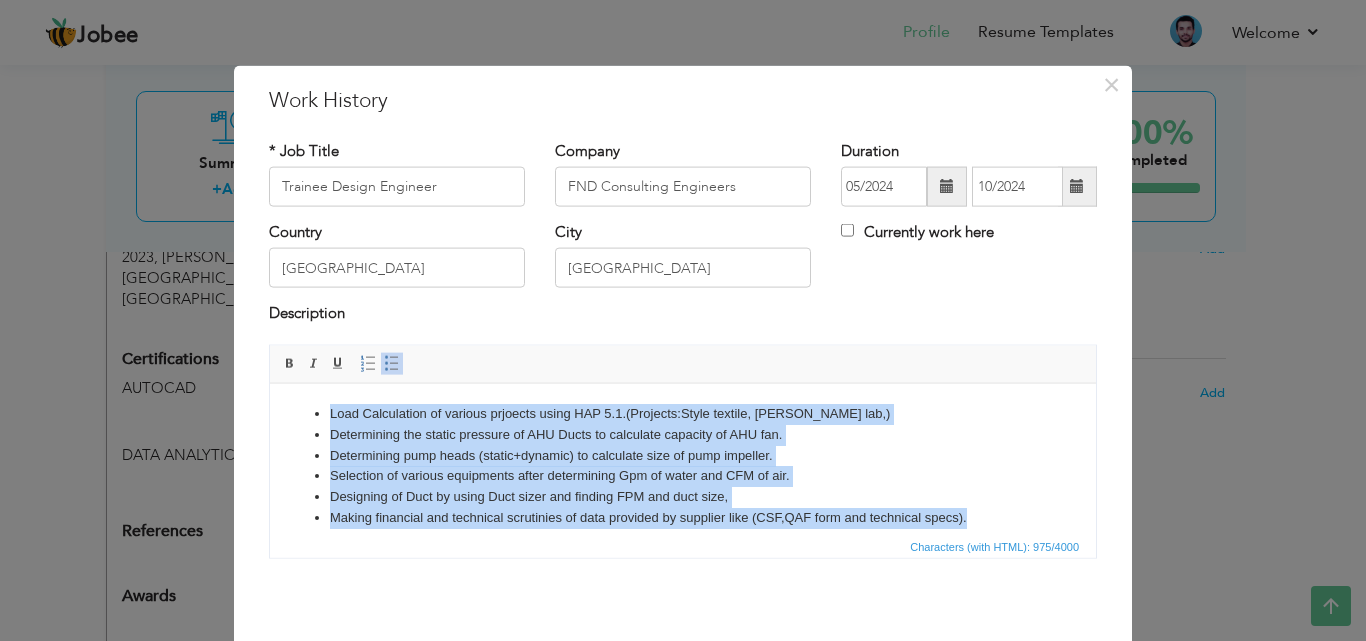 drag, startPoint x: 976, startPoint y: 519, endPoint x: 246, endPoint y: 378, distance: 743.49243 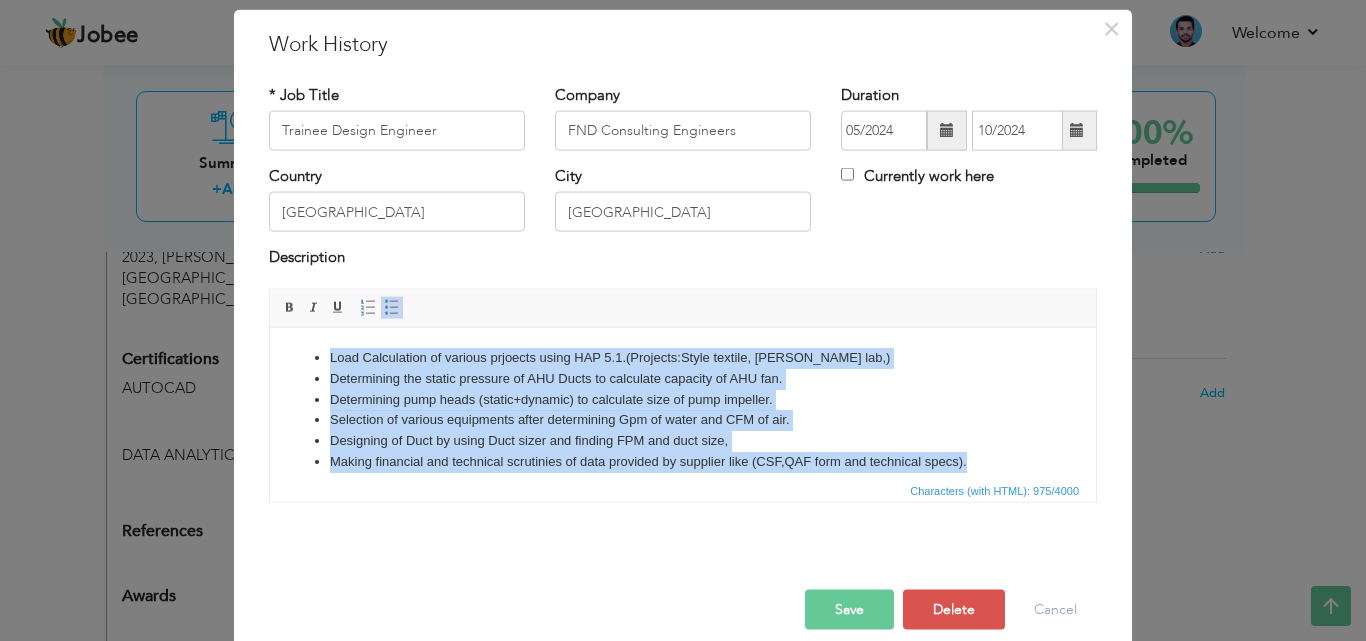 scroll, scrollTop: 79, scrollLeft: 0, axis: vertical 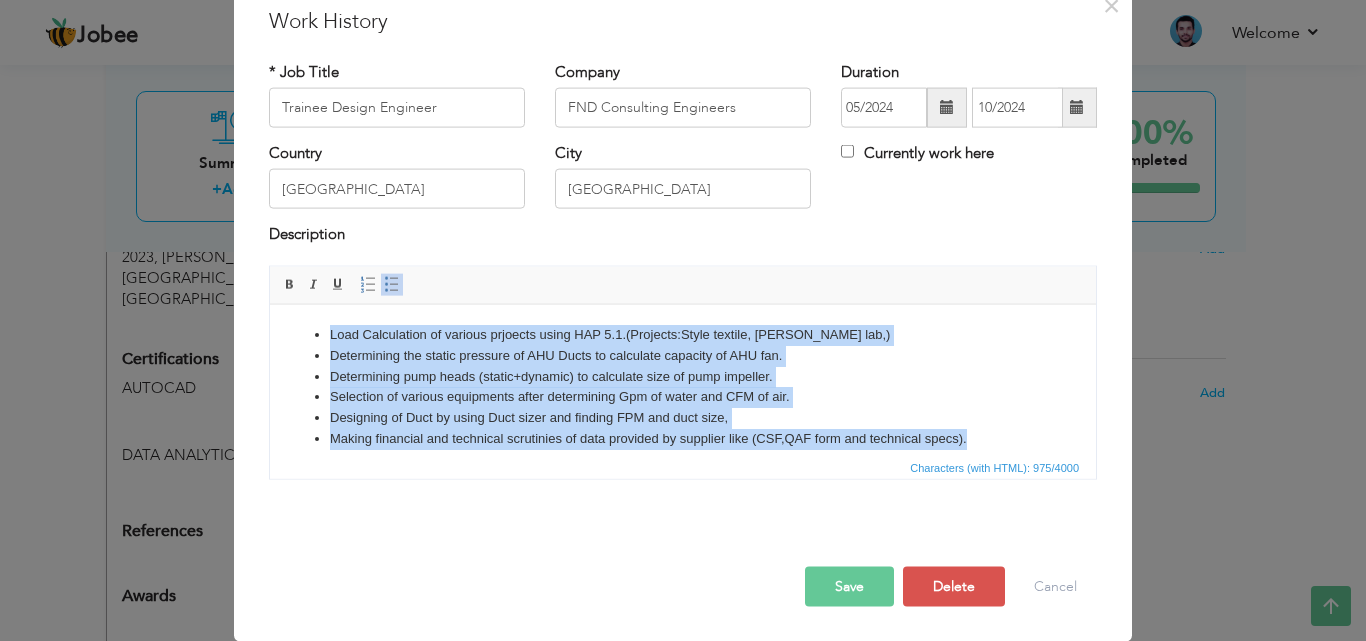 click on "Determining the static pressure of AHU Ducts to calculate capacity of AHU fan." at bounding box center [683, 355] 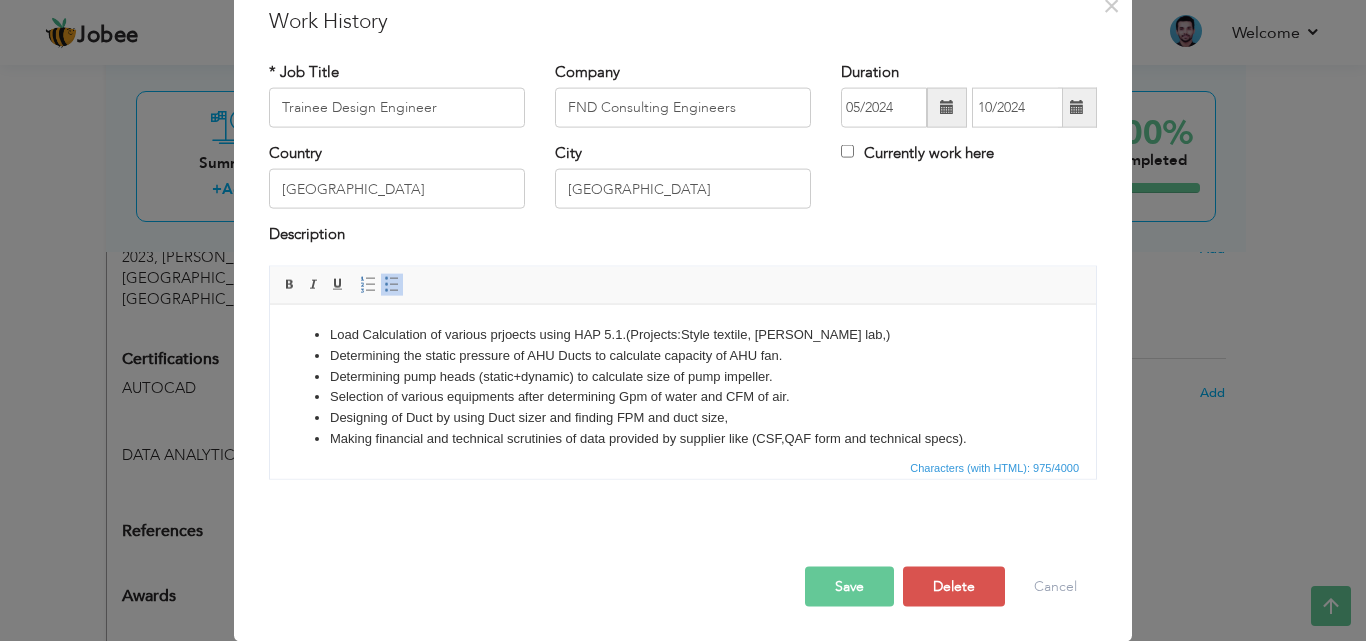 click on "Load Calculation of various prjoects using HAP 5.1.(Projects:Style textile, [PERSON_NAME] lab,)  Determining the static pressure of AHU Ducts to calculate capacity of AHU fan. Determining pump heads (static+dynamic) to calculate size of pump impeller. Selection of various equipments after determining Gpm of water and CFM of air. Designing of Duct by using Duct sizer and finding FPM and duct size, Making financial and technical scrutinies of data provided by supplier like (CSF,QAF form and technical specs). Making of Long and Short report in which scoring tables are made based on financial and technical standing and highlithing quiries in supplier's data for client review. Making of Data sheets after finalizing our work for tender. Making transmital letter and providing data about AHU orientation for supplier to start further process of equipment manufacturing." at bounding box center (683, 438) 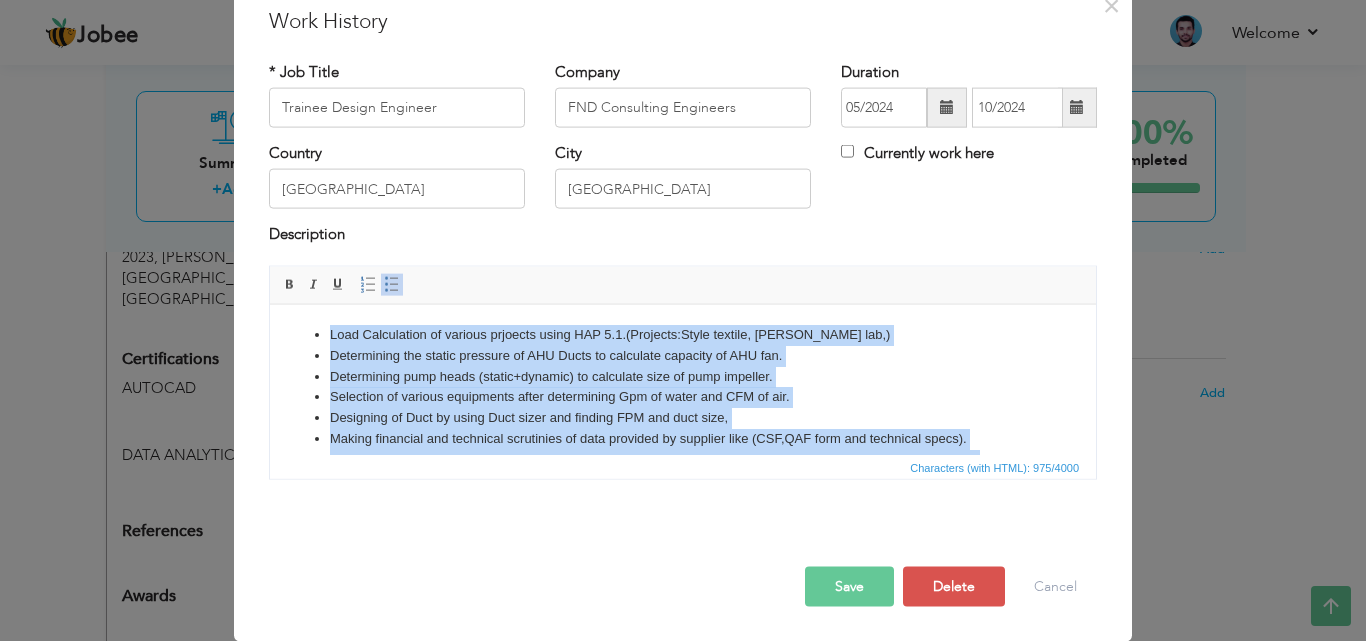 scroll, scrollTop: 119, scrollLeft: 0, axis: vertical 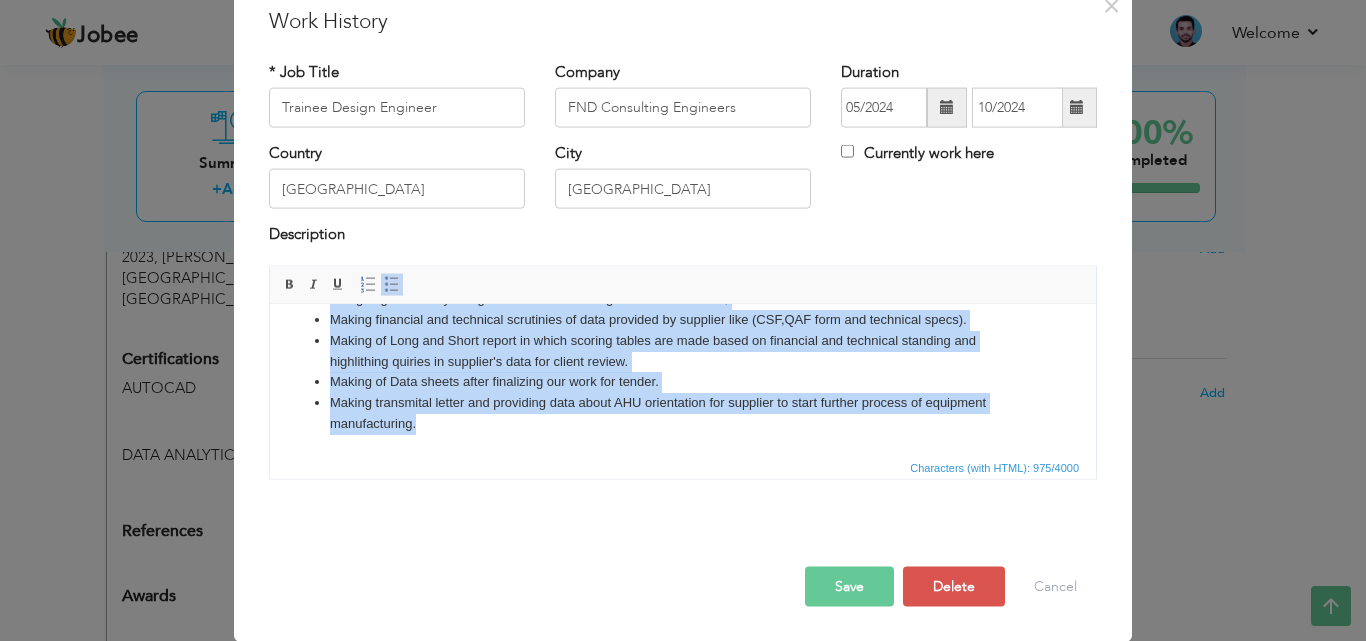 copy on "Load Calculation of various prjoects using HAP 5.1.(Projects:Style textile, [PERSON_NAME] lab,)  Determining the static pressure of AHU Ducts to calculate capacity of AHU fan. Determining pump heads (static+dynamic) to calculate size of pump impeller. Selection of various equipments after determining Gpm of water and CFM of air. Designing of Duct by using Duct sizer and finding FPM and duct size, Making financial and technical scrutinies of data provided by supplier like (CSF,QAF form and technical specs). Making of Long and Short report in which scoring tables are made based on financial and technical standing and highlithing quiries in supplier's data for client review. Making of Data sheets after finalizing our work for tender. Making transmital letter and providing data about AHU orientation for supplier to start further process of equipment manufacturing." 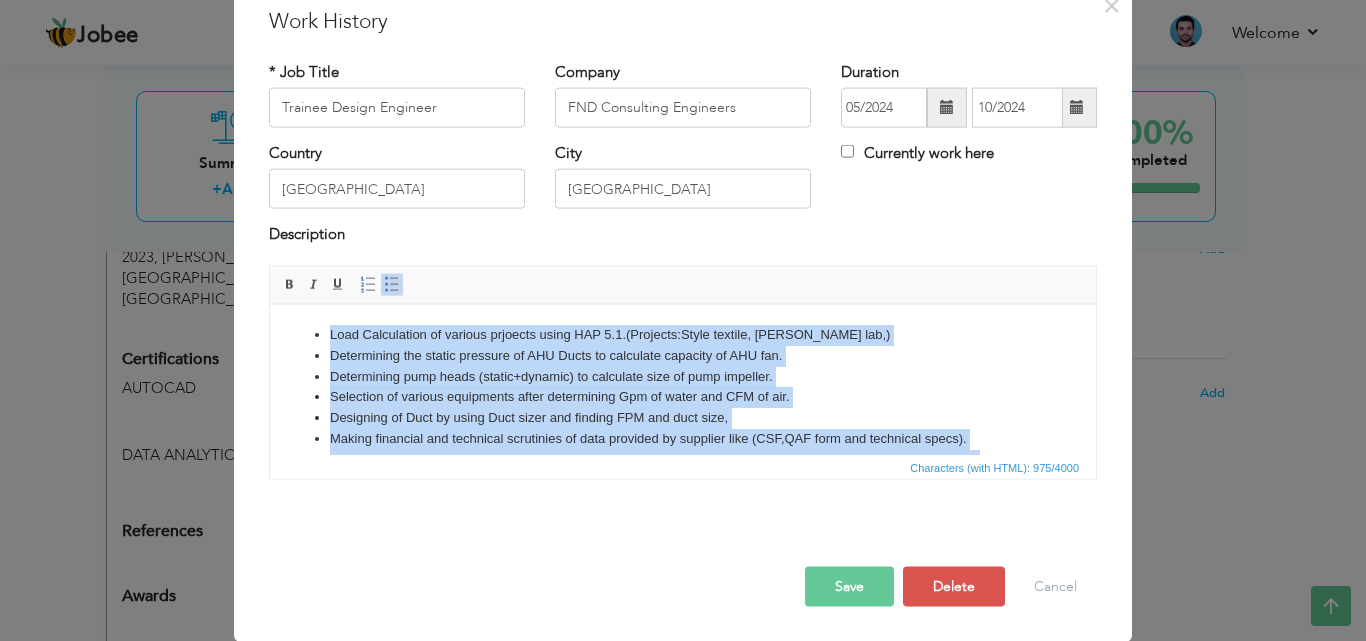 drag, startPoint x: 551, startPoint y: 437, endPoint x: 258, endPoint y: 254, distance: 345.45334 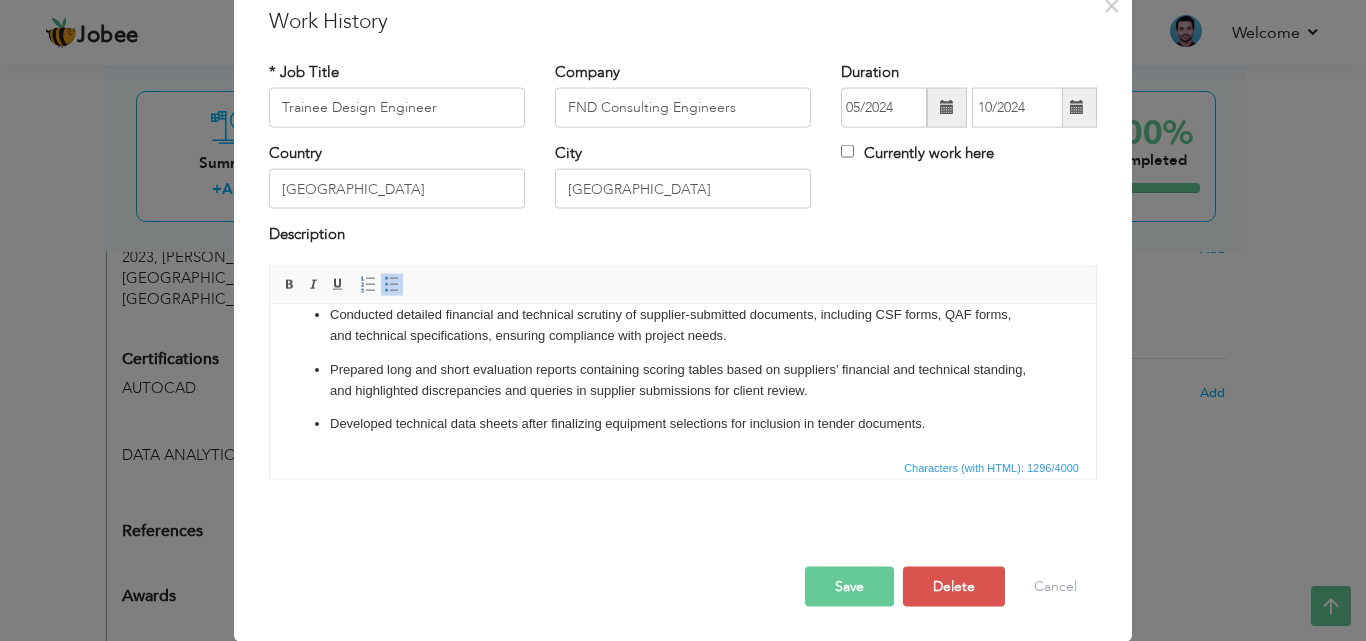 scroll, scrollTop: 0, scrollLeft: 0, axis: both 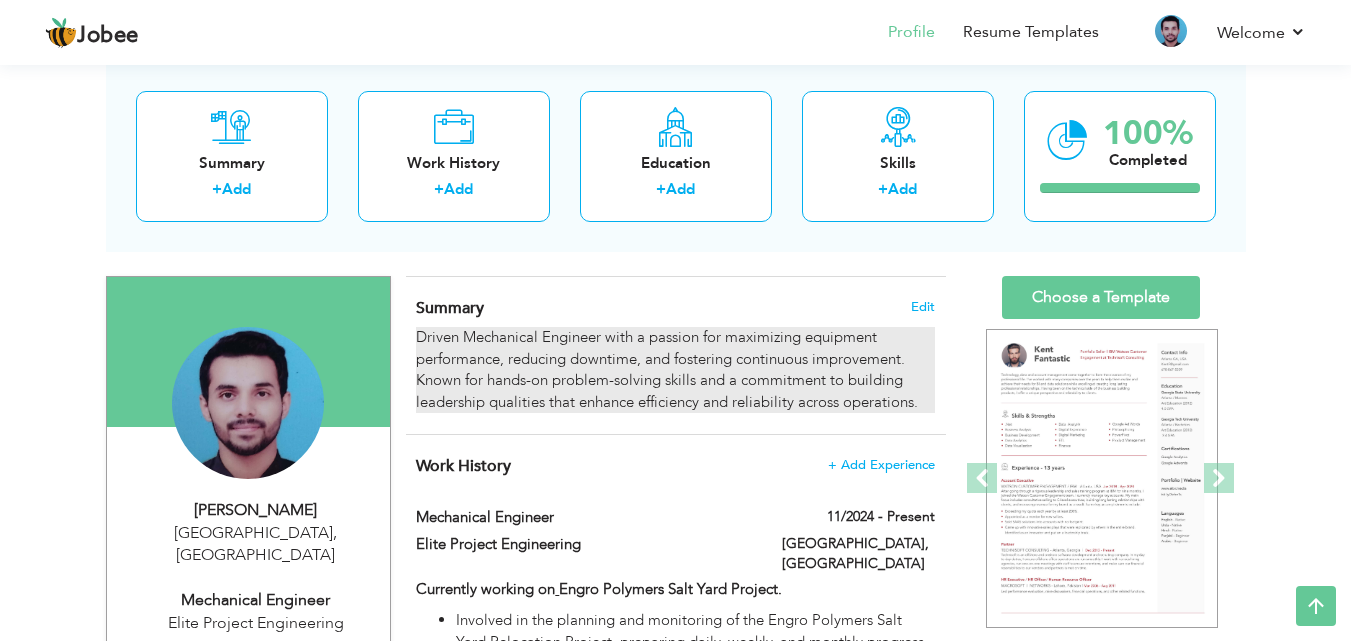 click on "Driven Mechanical Engineer with a passion for maximizing equipment performance, reducing downtime, and fostering continuous improvement. Known for hands-on problem-solving skills and a commitment to building leadership qualities that enhance efficiency and reliability across operations." at bounding box center [675, 370] 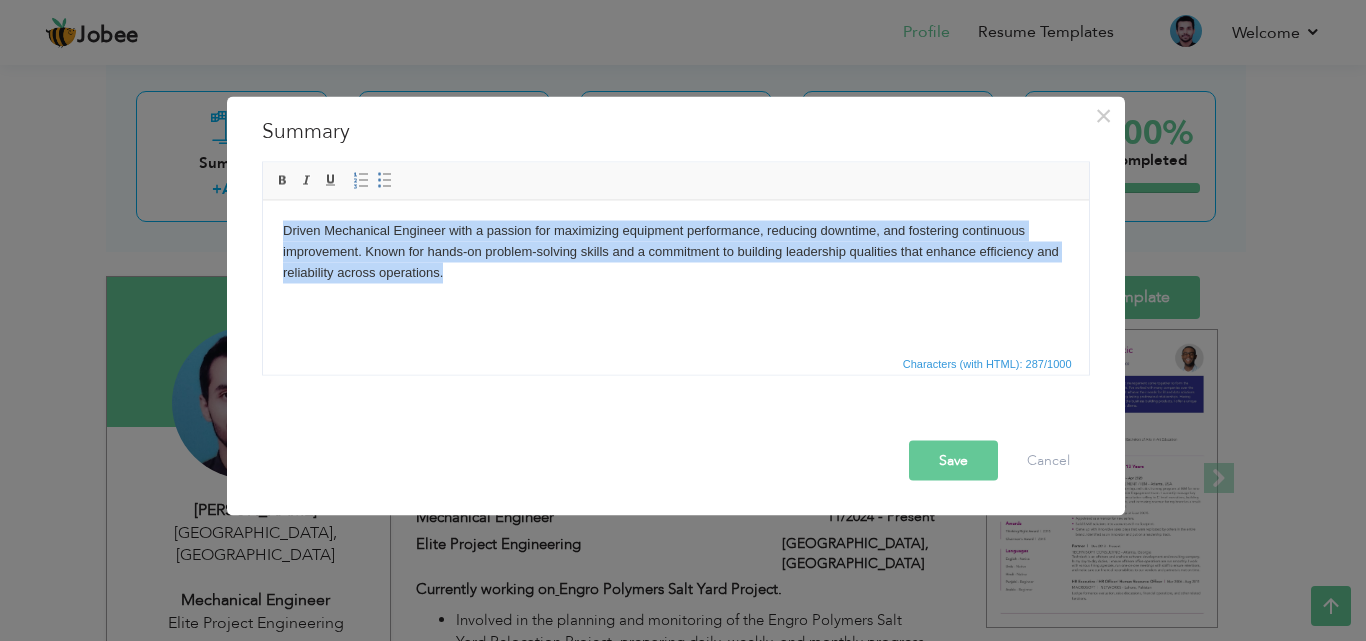 drag, startPoint x: 510, startPoint y: 274, endPoint x: 227, endPoint y: 211, distance: 289.92758 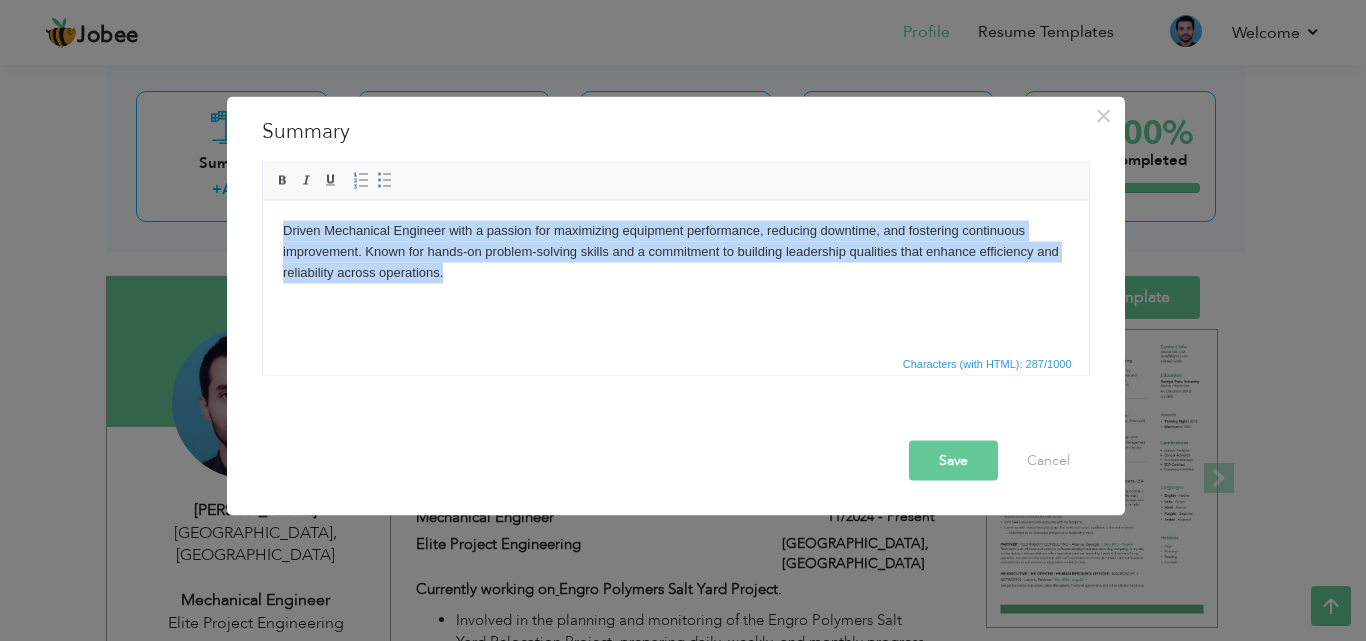 click on "Driven Mechanical Engineer with a passion for maximizing equipment performance, reducing downtime, and fostering continuous improvement. Known for hands-on problem-solving skills and a commitment to building leadership qualities that enhance efficiency and reliability across operations." at bounding box center [675, 251] 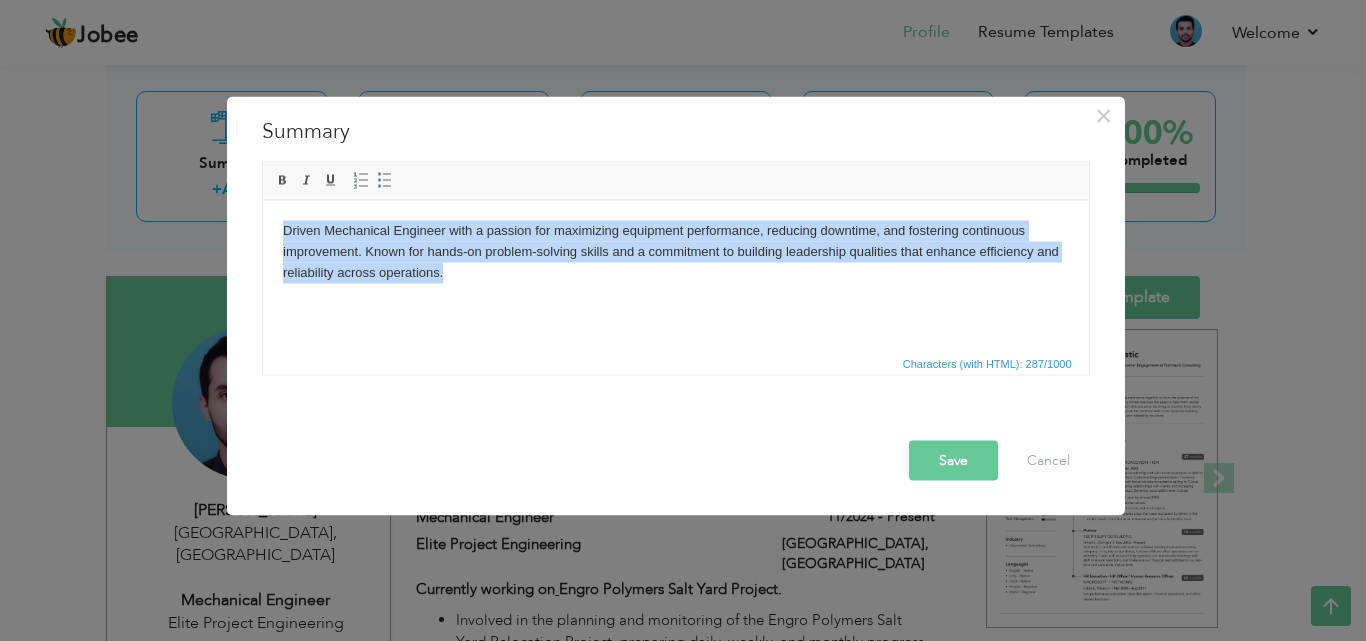 drag, startPoint x: 428, startPoint y: 283, endPoint x: 245, endPoint y: 219, distance: 193.86852 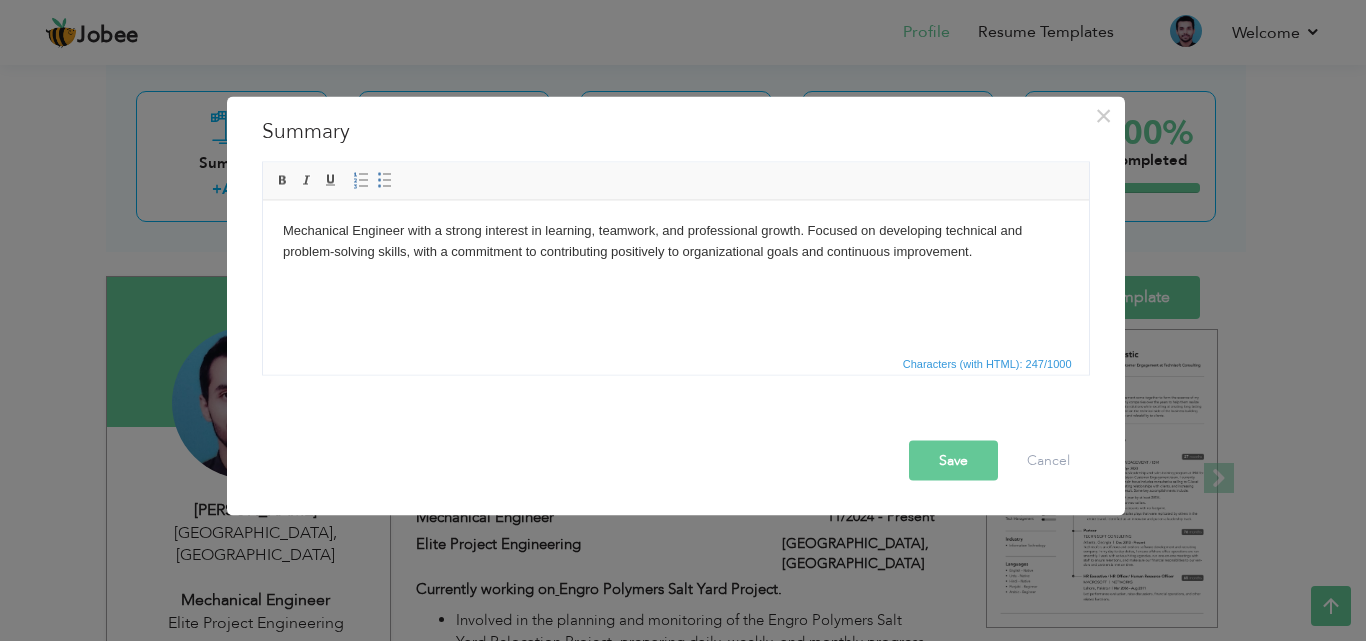 click on "Save" at bounding box center [953, 460] 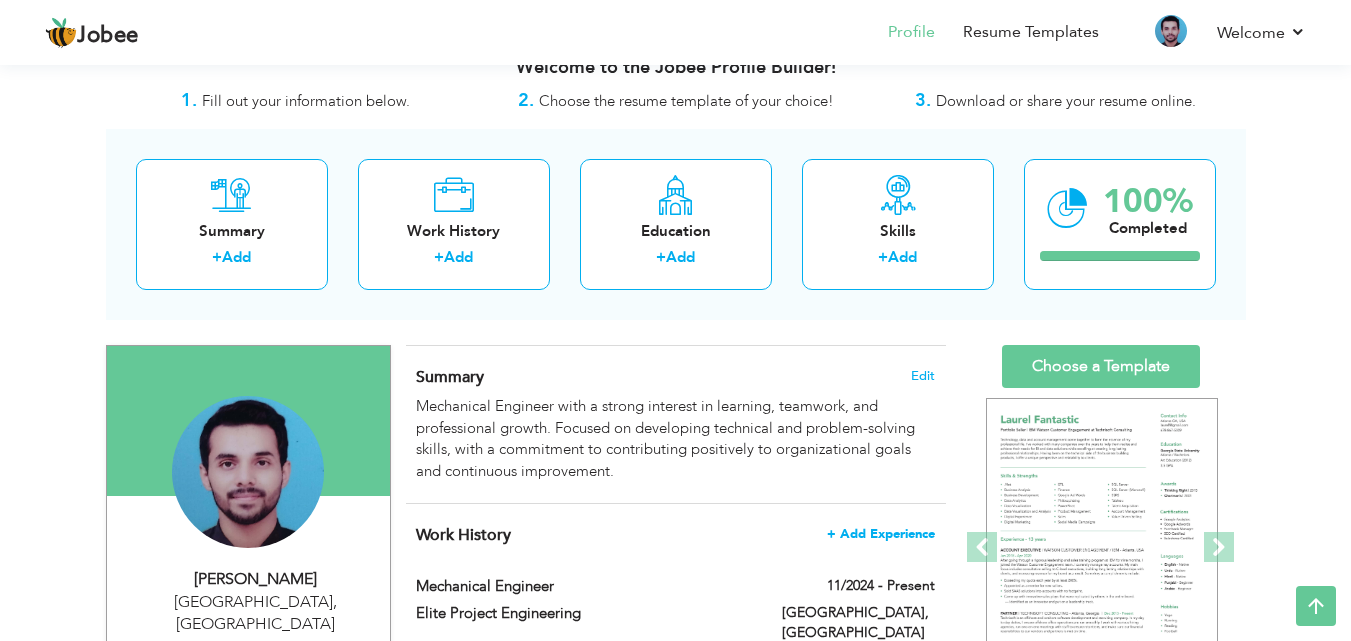 scroll, scrollTop: 0, scrollLeft: 0, axis: both 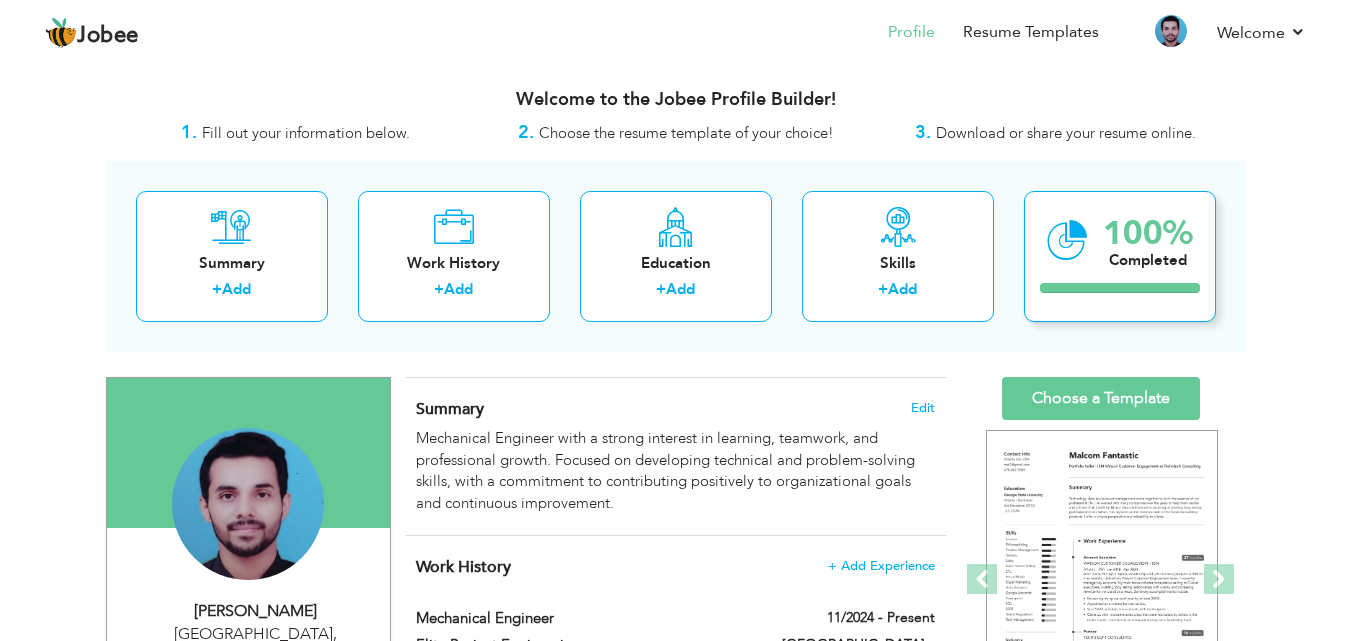 click on "100%" at bounding box center [1148, 233] 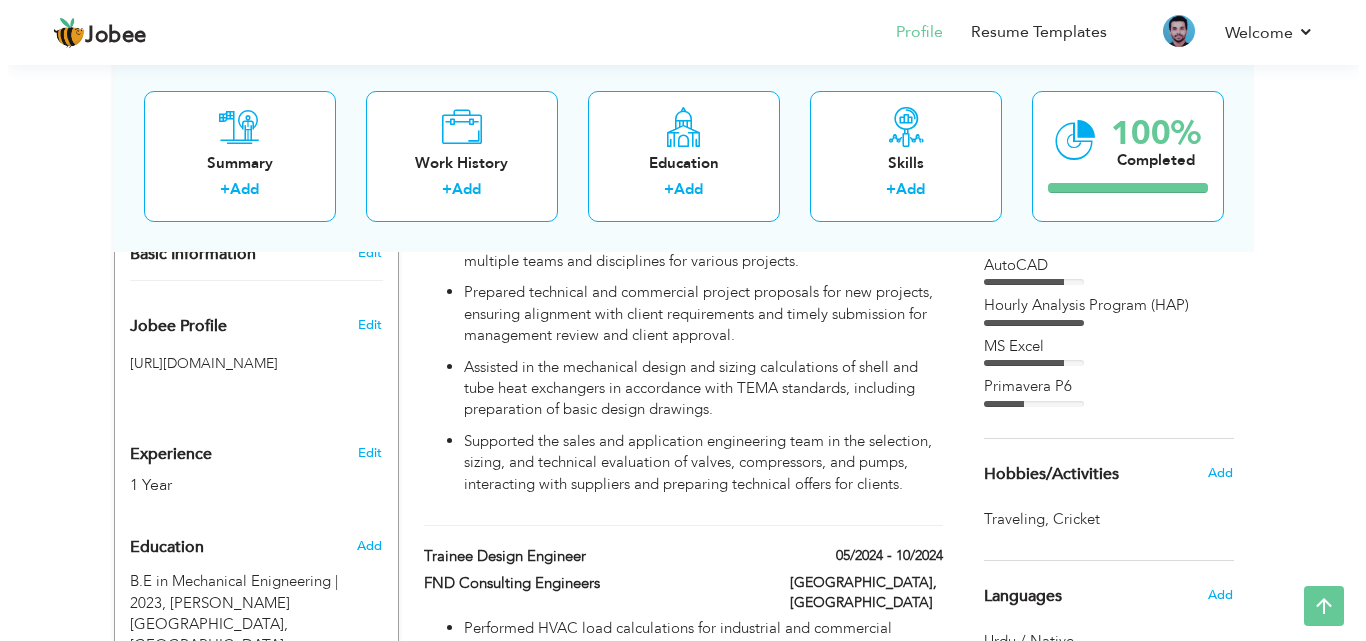 scroll, scrollTop: 597, scrollLeft: 0, axis: vertical 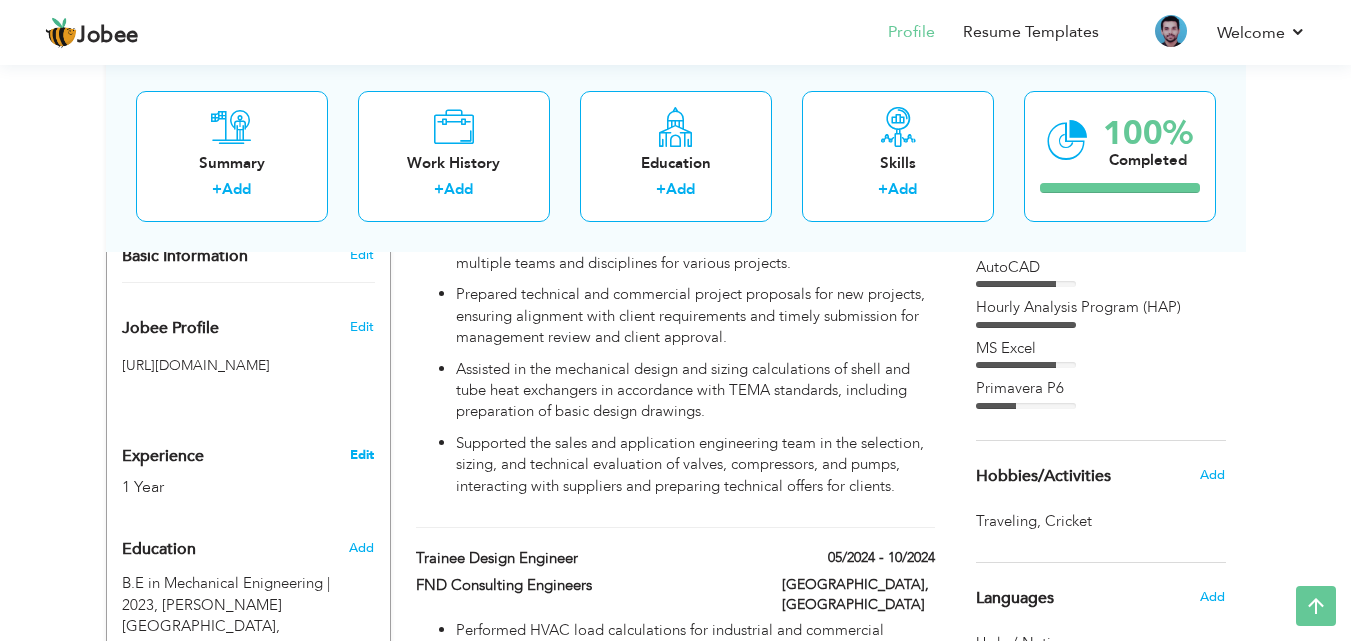 click on "Edit" at bounding box center (362, 455) 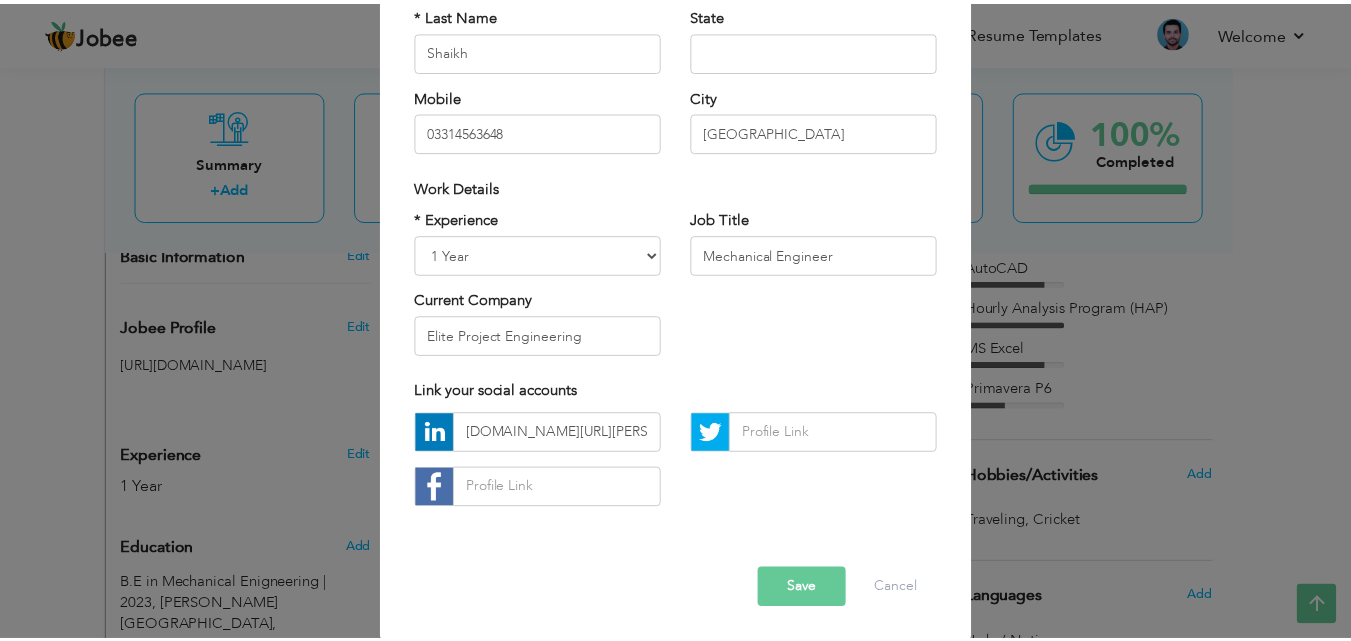 scroll, scrollTop: 261, scrollLeft: 0, axis: vertical 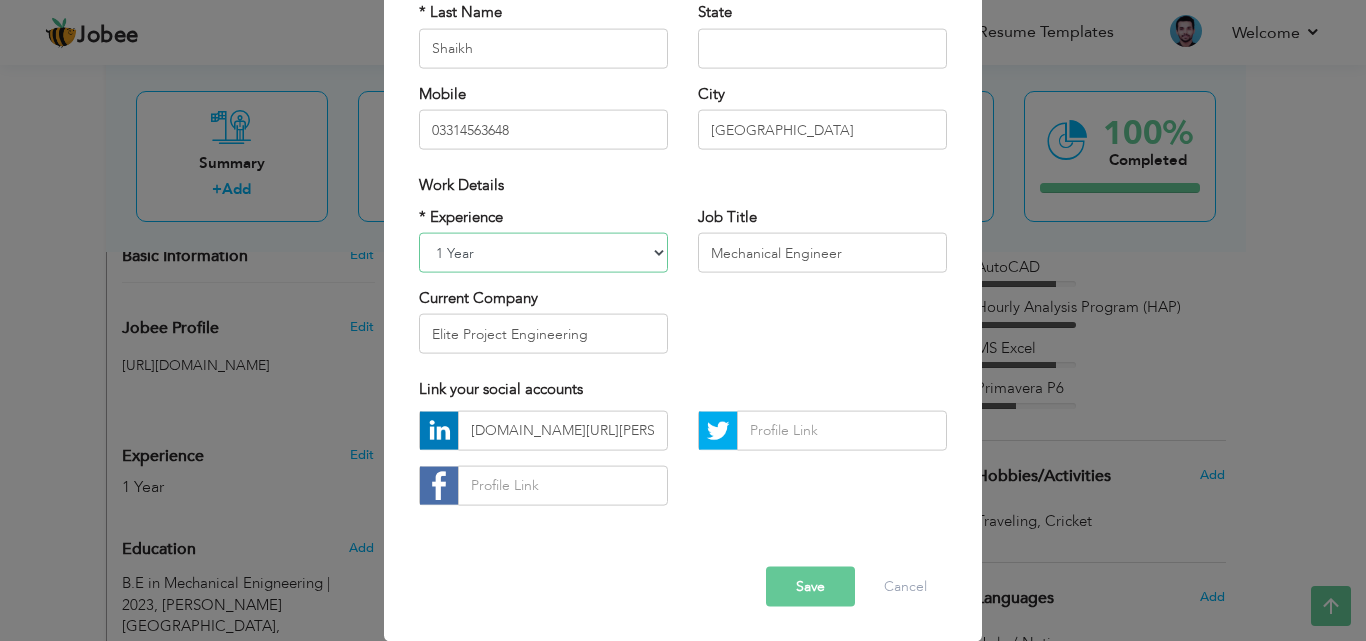 click on "Entry Level Less than 1 Year 1 Year 2 Years 3 Years 4 Years 5 Years 6 Years 7 Years 8 Years 9 Years 10 Years 11 Years 12 Years 13 Years 14 Years 15 Years 16 Years 17 Years 18 Years 19 Years 20 Years 21 Years 22 Years 23 Years 24 Years 25 Years 26 Years 27 Years 28 Years 29 Years 30 Years 31 Years 32 Years 33 Years 34 Years 35 Years More than 35 Years" at bounding box center [543, 253] 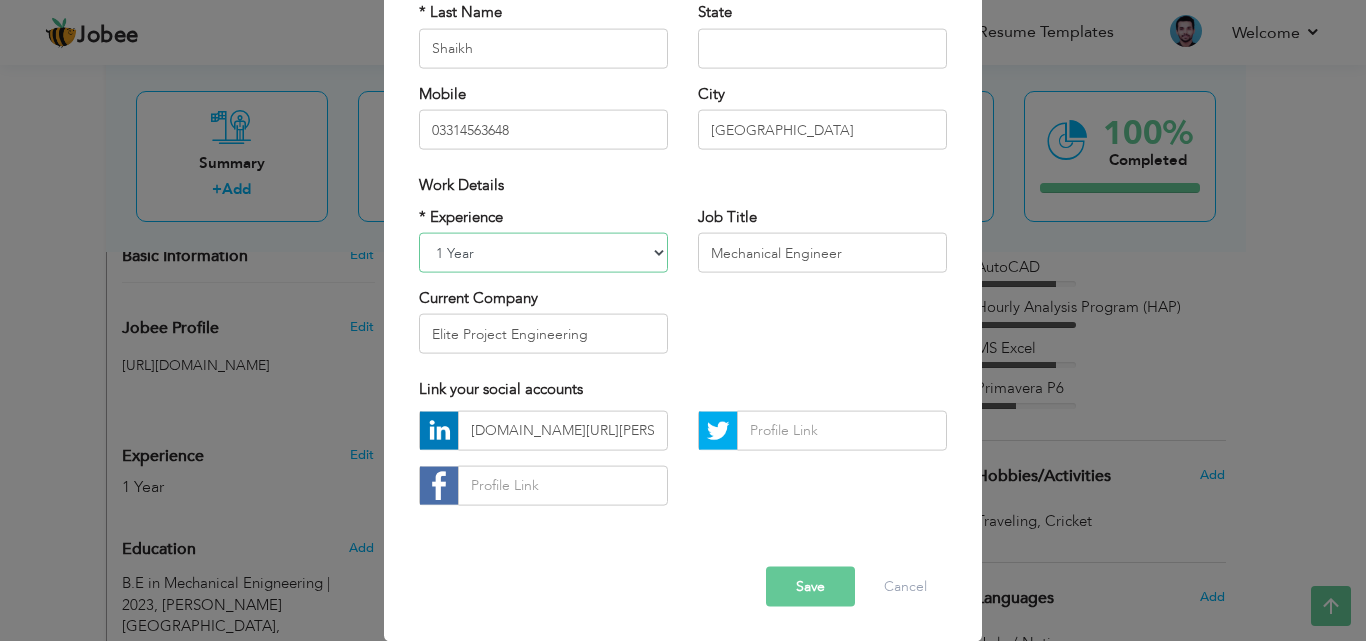 click on "Entry Level Less than 1 Year 1 Year 2 Years 3 Years 4 Years 5 Years 6 Years 7 Years 8 Years 9 Years 10 Years 11 Years 12 Years 13 Years 14 Years 15 Years 16 Years 17 Years 18 Years 19 Years 20 Years 21 Years 22 Years 23 Years 24 Years 25 Years 26 Years 27 Years 28 Years 29 Years 30 Years 31 Years 32 Years 33 Years 34 Years 35 Years More than 35 Years" at bounding box center (543, 253) 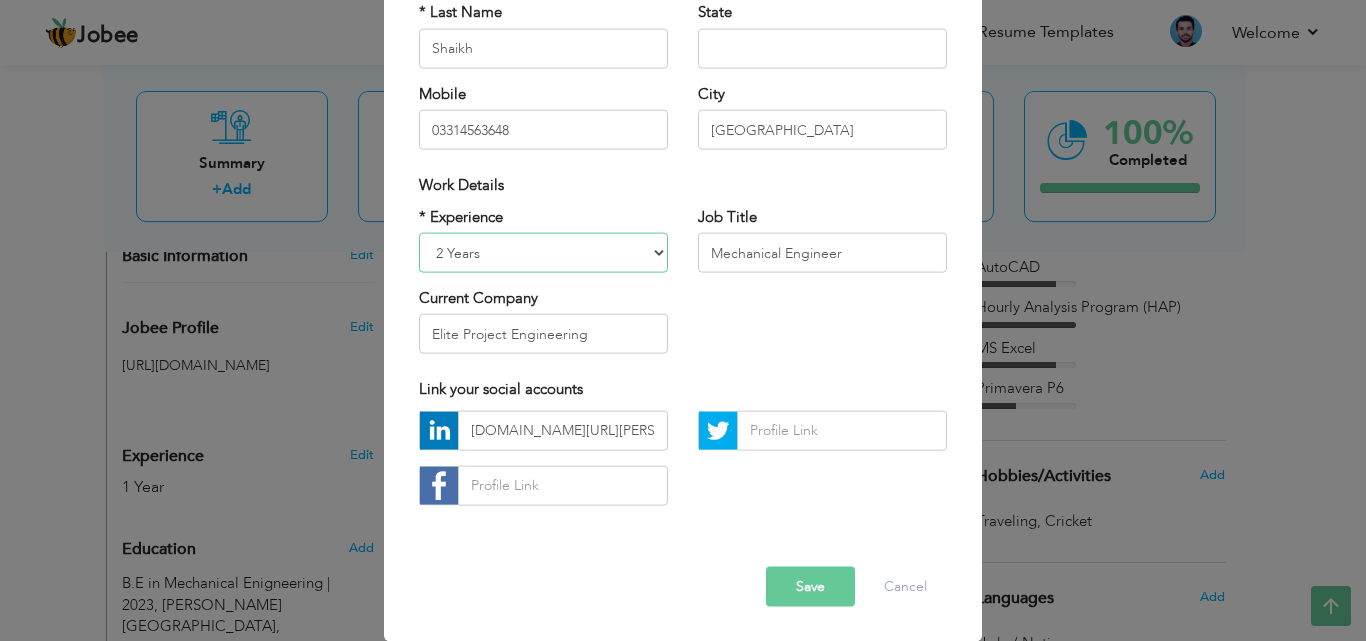 click on "Entry Level Less than 1 Year 1 Year 2 Years 3 Years 4 Years 5 Years 6 Years 7 Years 8 Years 9 Years 10 Years 11 Years 12 Years 13 Years 14 Years 15 Years 16 Years 17 Years 18 Years 19 Years 20 Years 21 Years 22 Years 23 Years 24 Years 25 Years 26 Years 27 Years 28 Years 29 Years 30 Years 31 Years 32 Years 33 Years 34 Years 35 Years More than 35 Years" at bounding box center [543, 253] 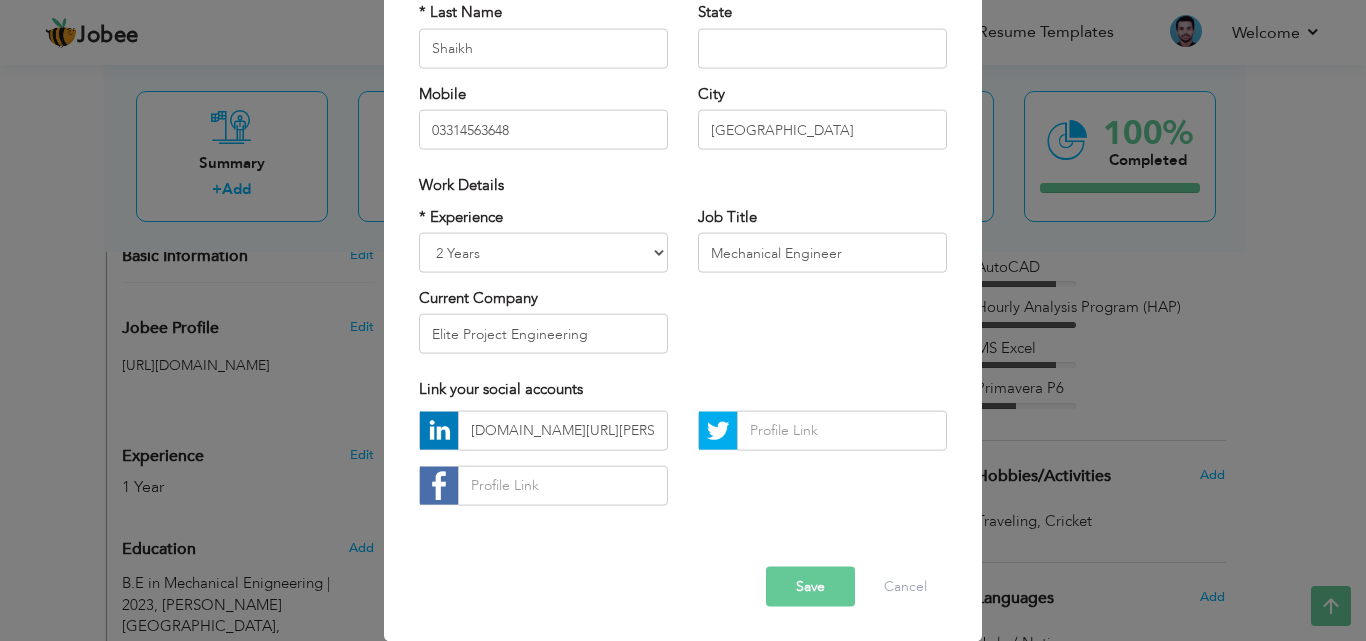 click on "Save" at bounding box center (810, 586) 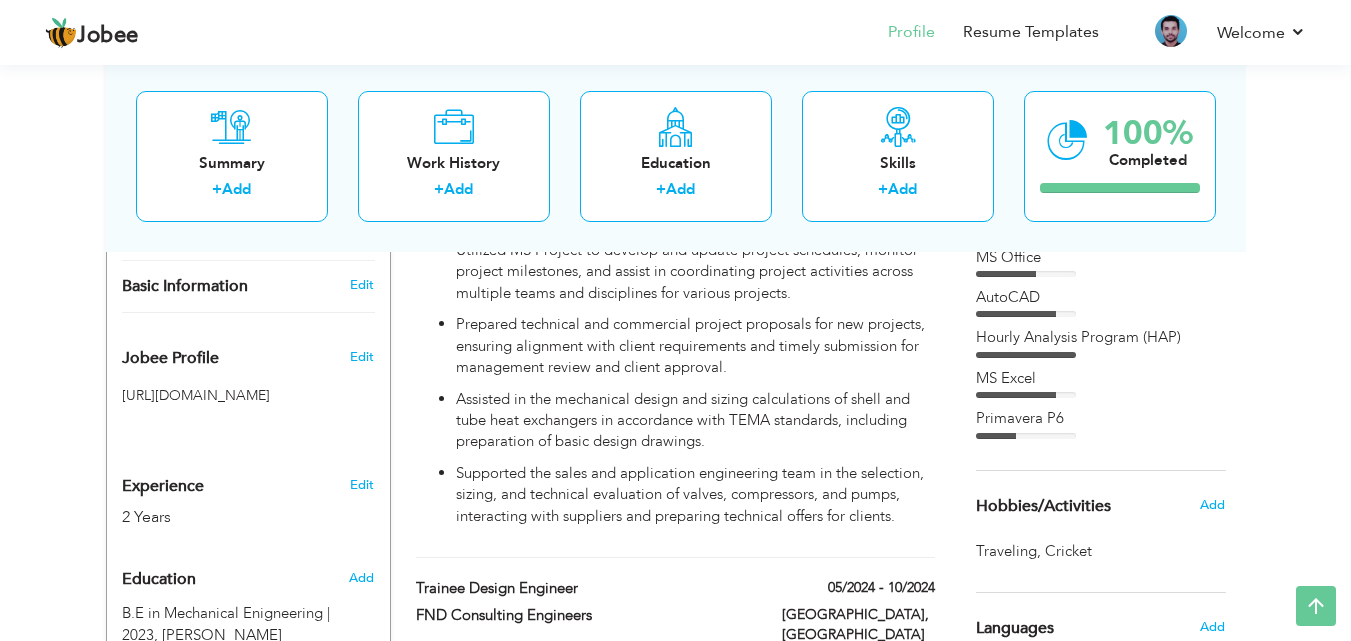 scroll, scrollTop: 0, scrollLeft: 0, axis: both 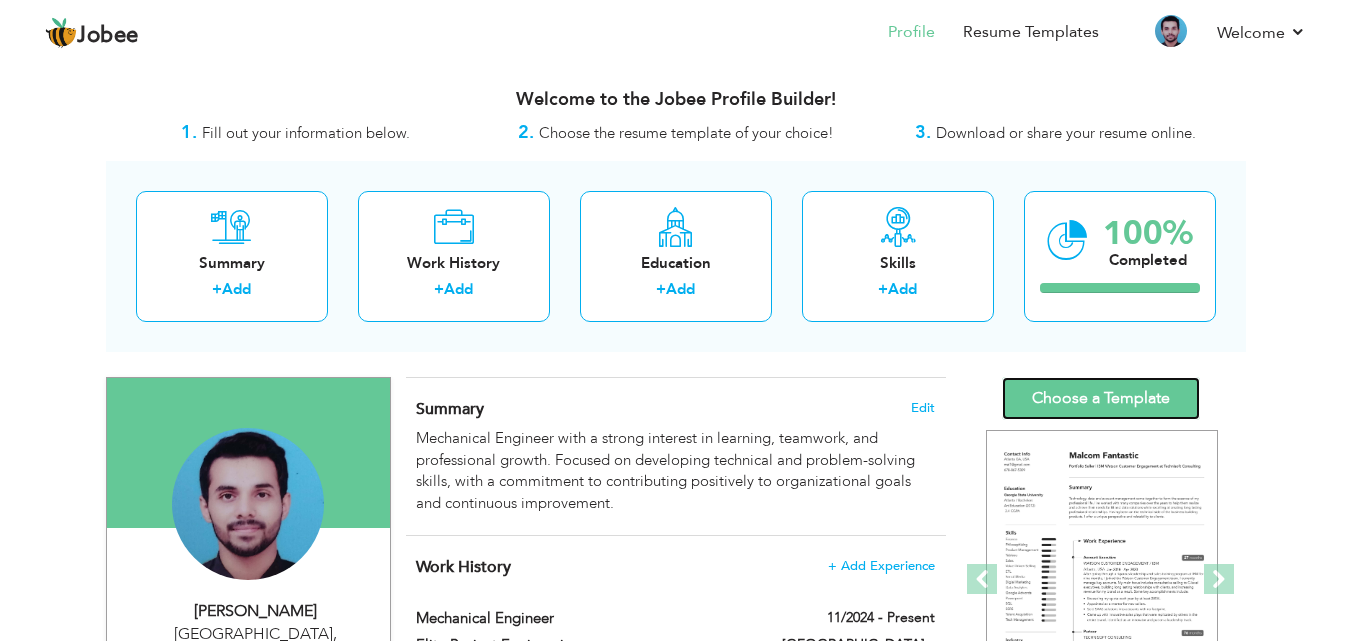 click on "Choose a Template" at bounding box center [1101, 398] 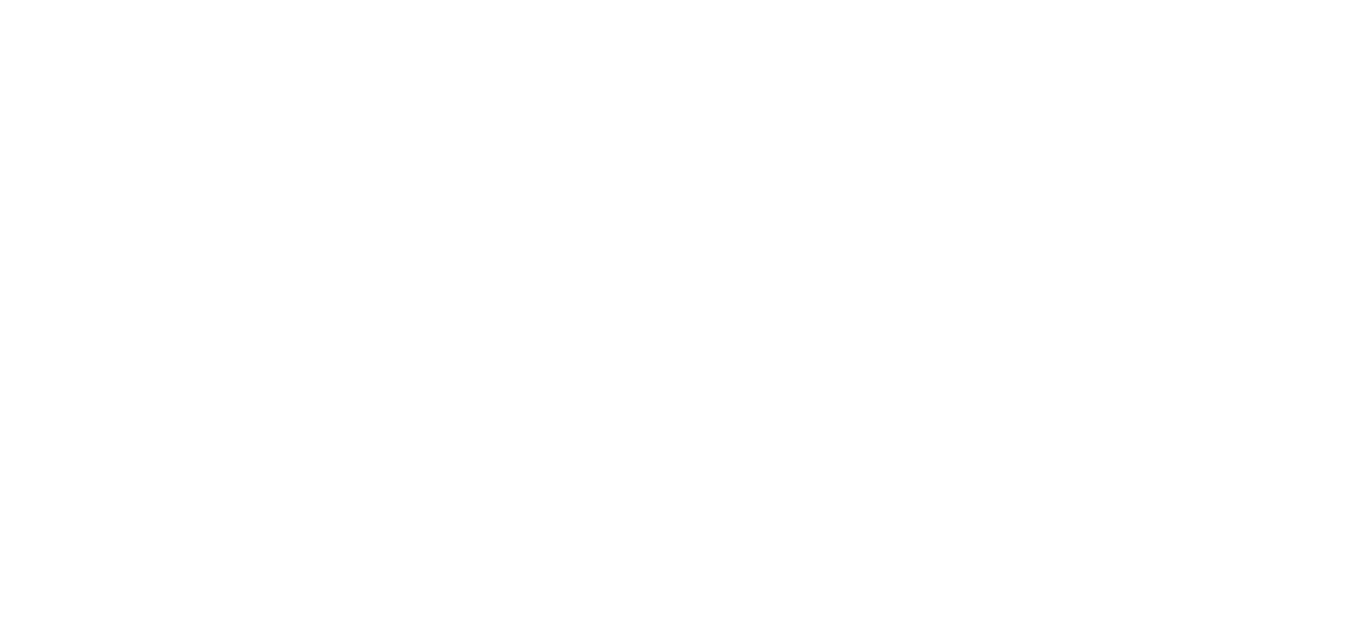 scroll, scrollTop: 0, scrollLeft: 0, axis: both 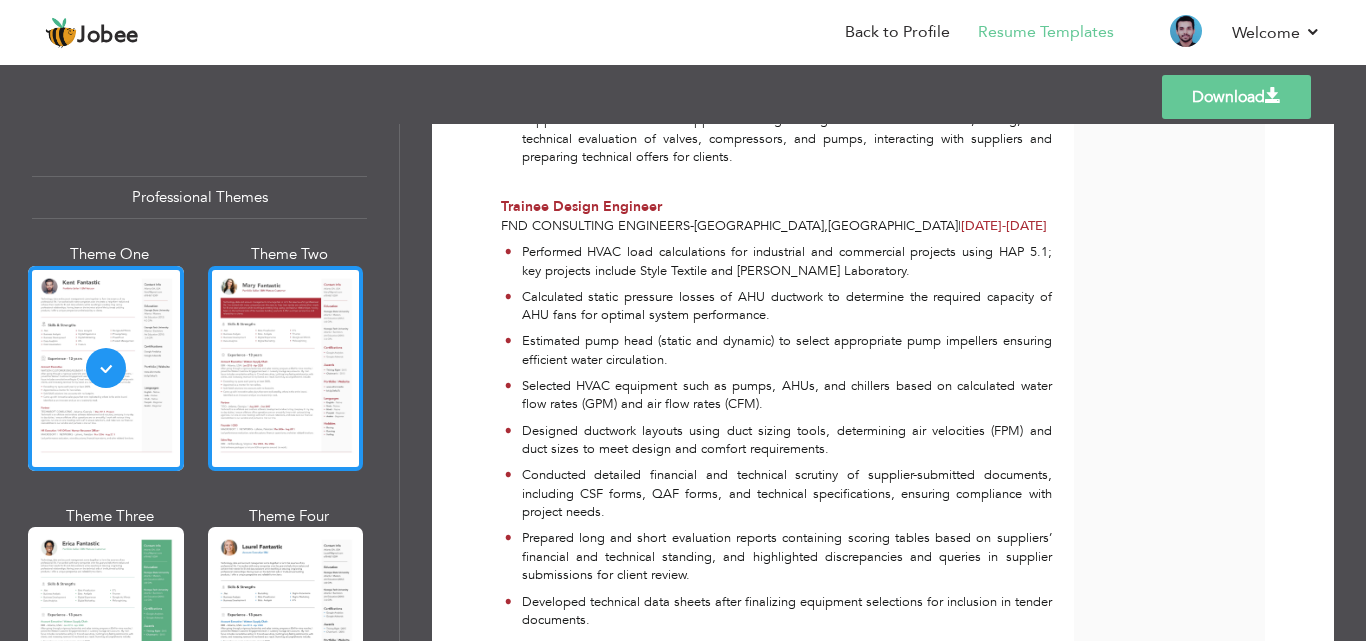 click at bounding box center (286, 368) 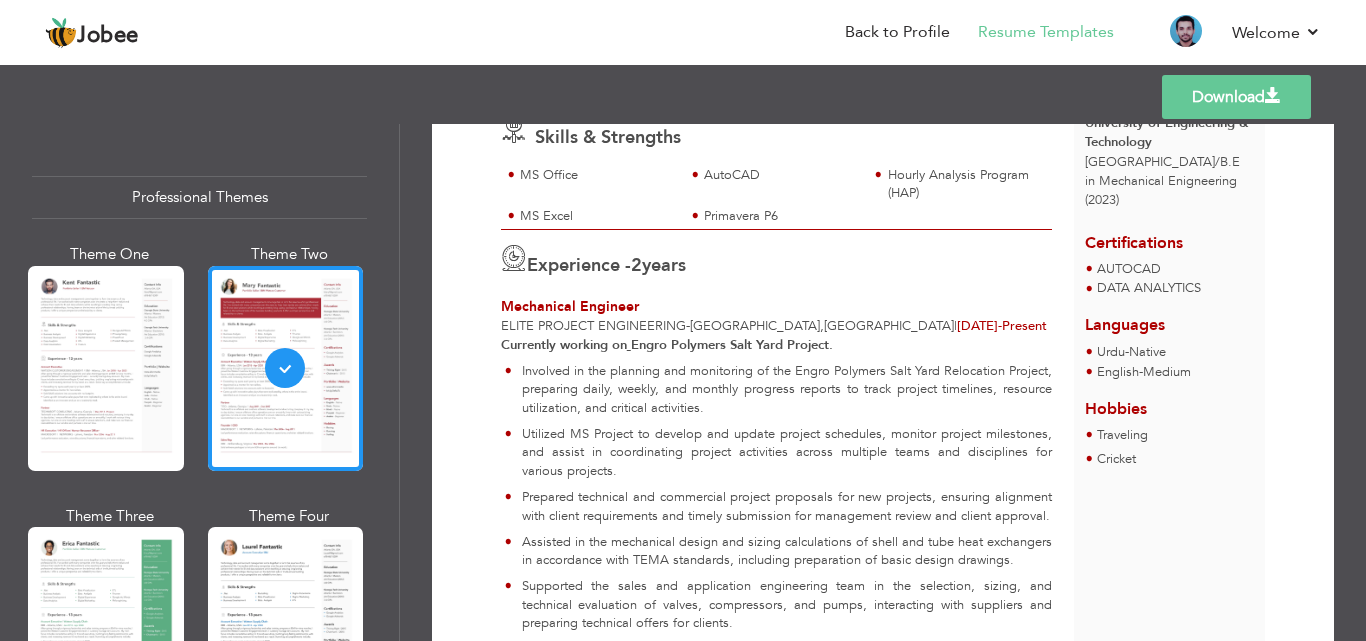scroll, scrollTop: 286, scrollLeft: 0, axis: vertical 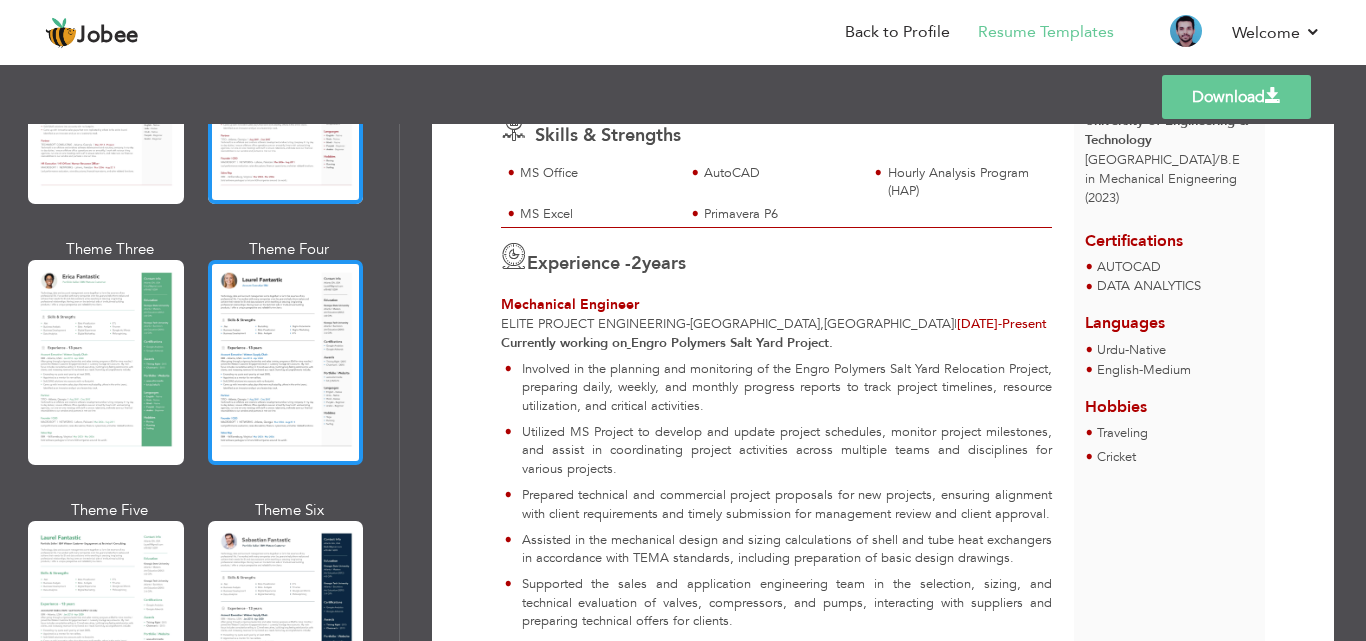 click at bounding box center [286, 362] 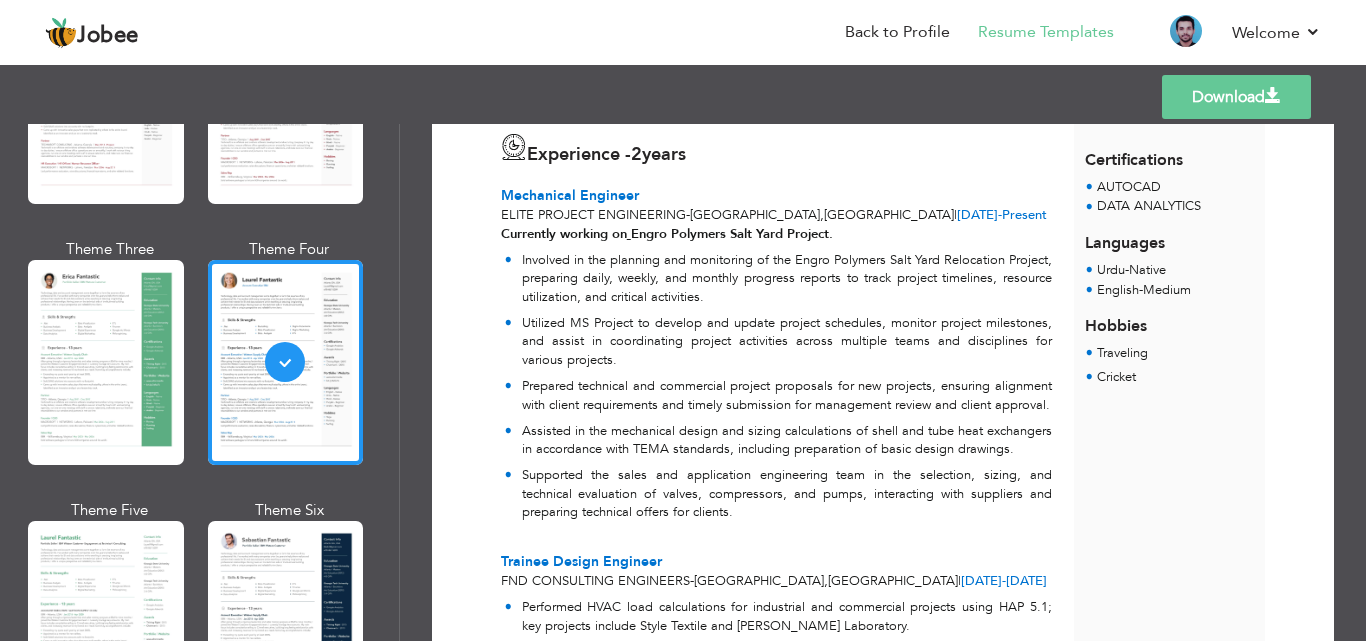 scroll, scrollTop: 0, scrollLeft: 0, axis: both 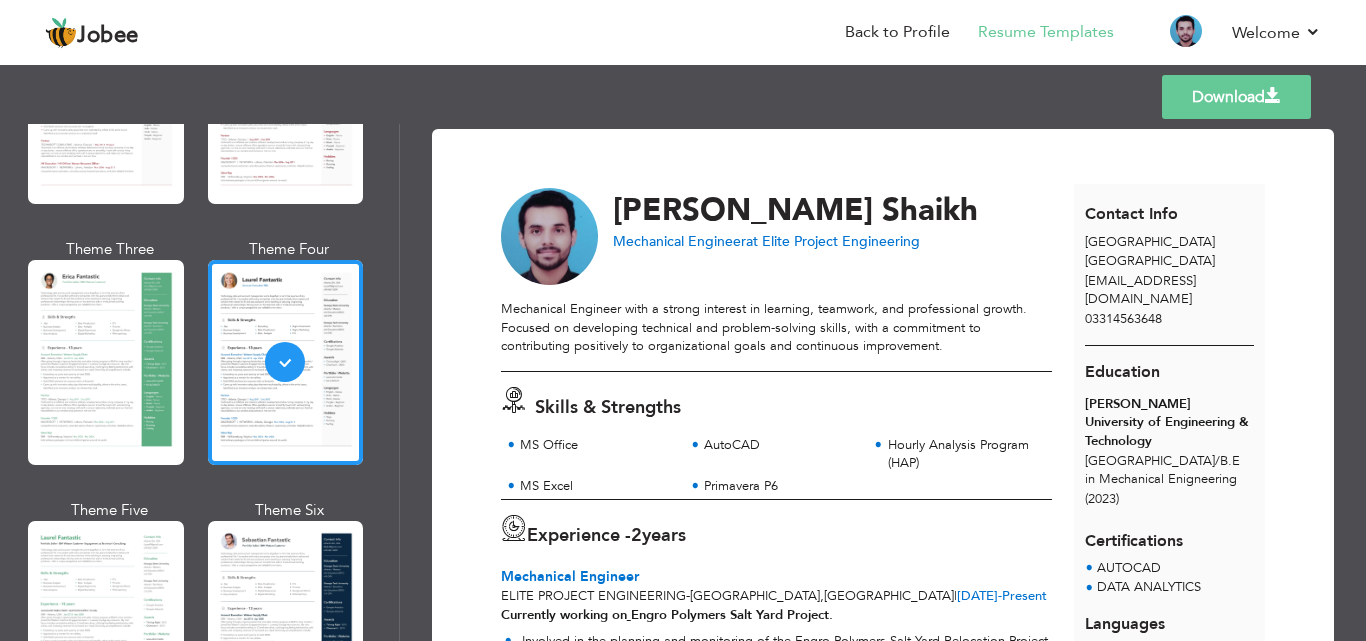 click on "Download" at bounding box center [1236, 97] 